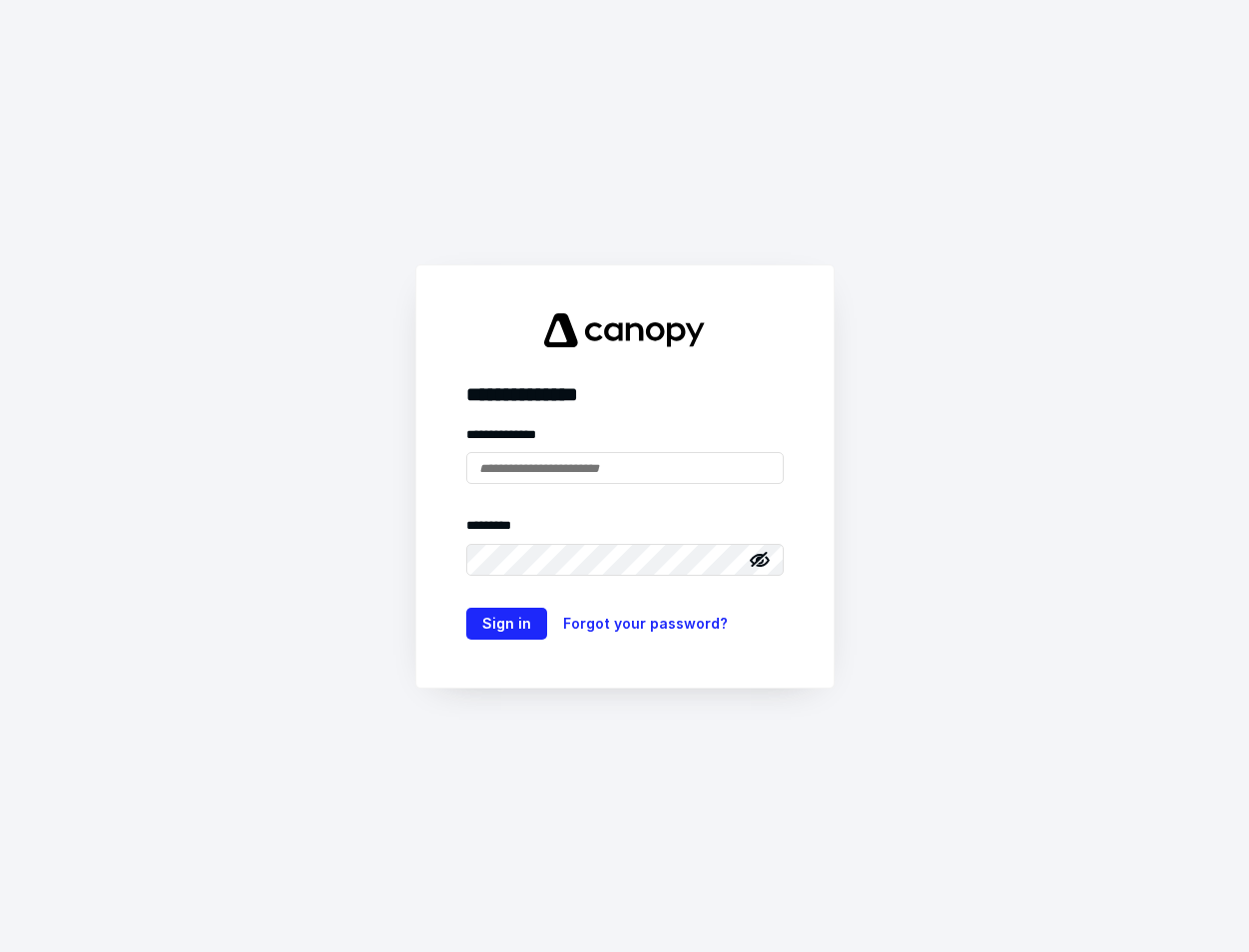scroll, scrollTop: 0, scrollLeft: 0, axis: both 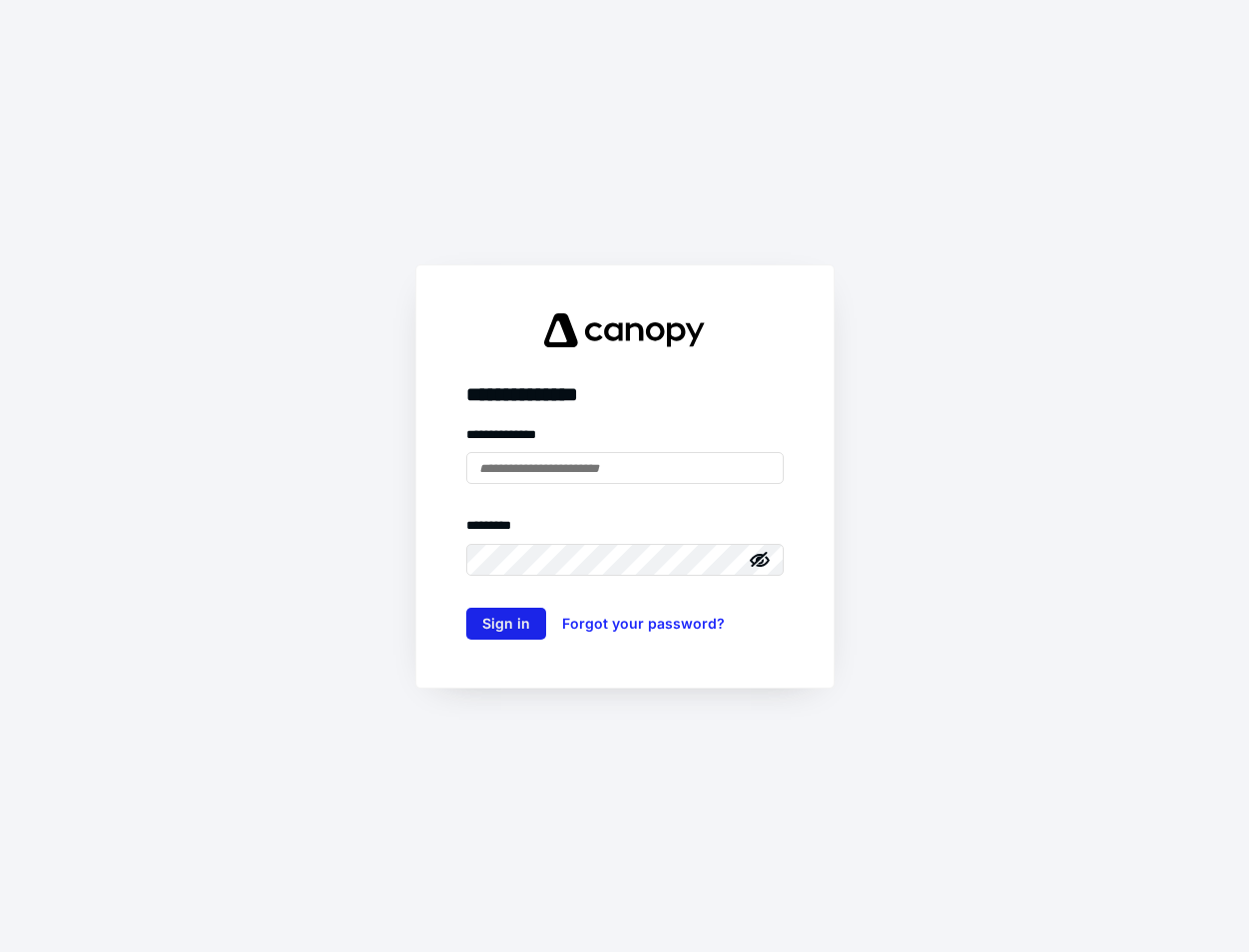 type on "**********" 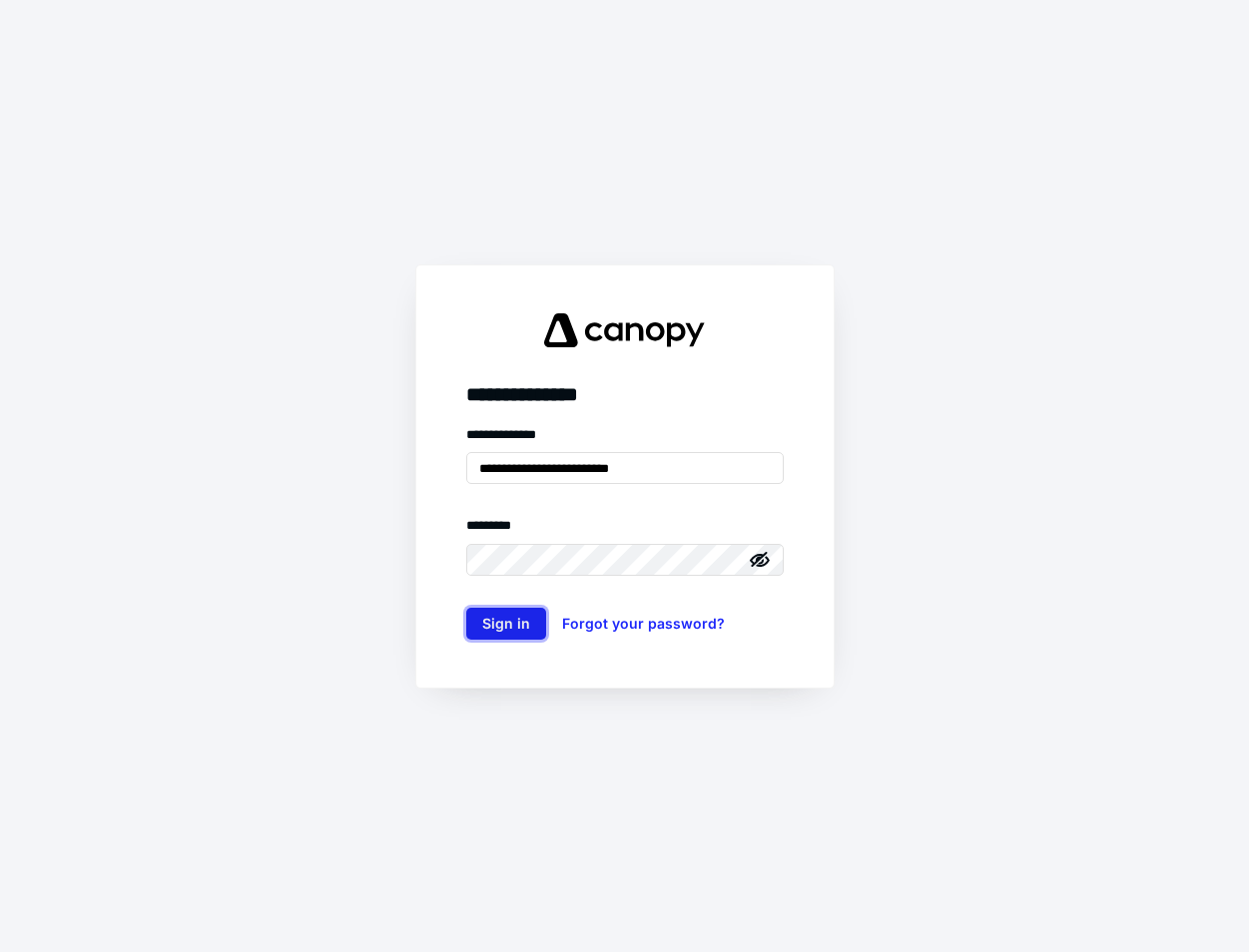 scroll, scrollTop: 0, scrollLeft: 0, axis: both 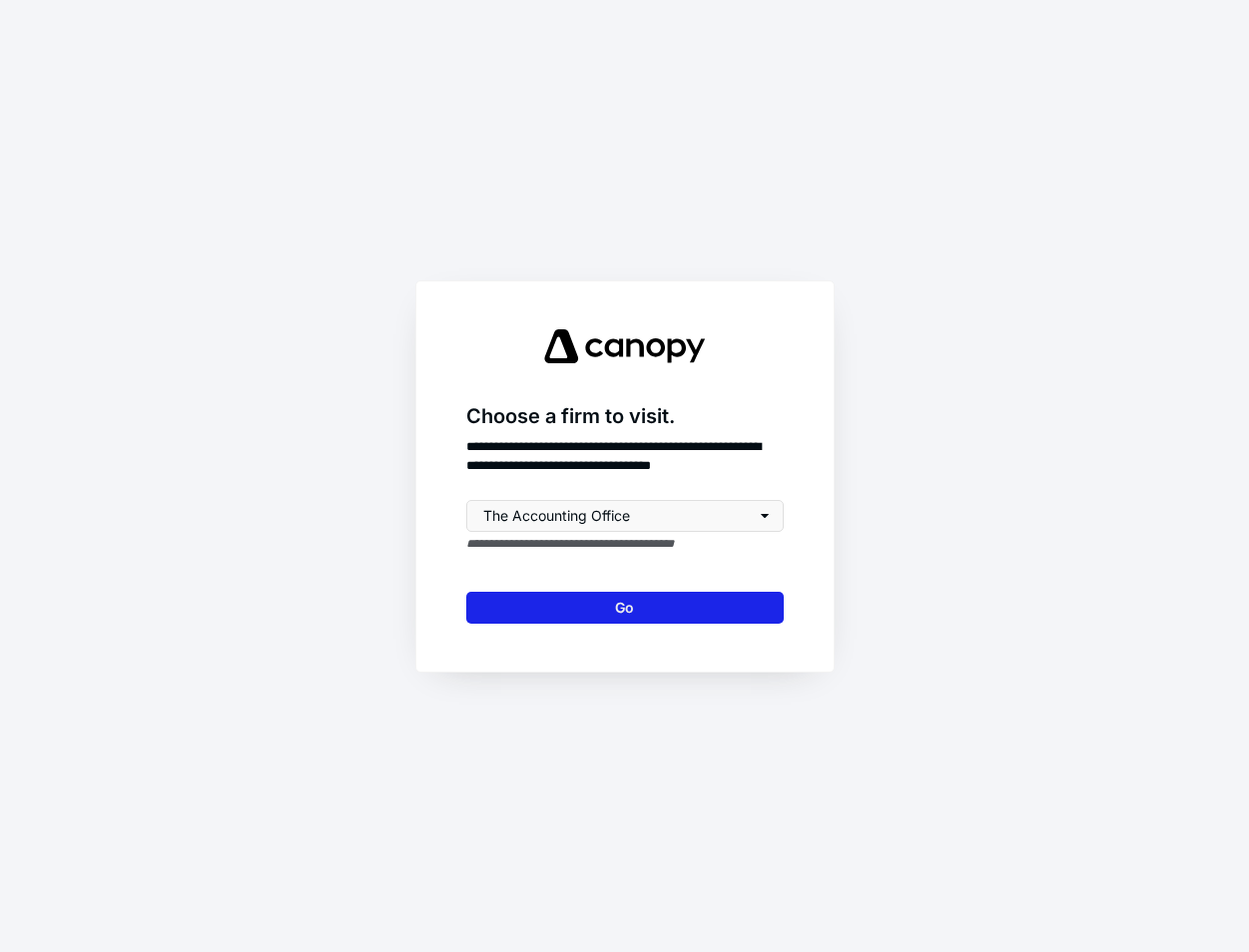 click on "Go" at bounding box center (625, 608) 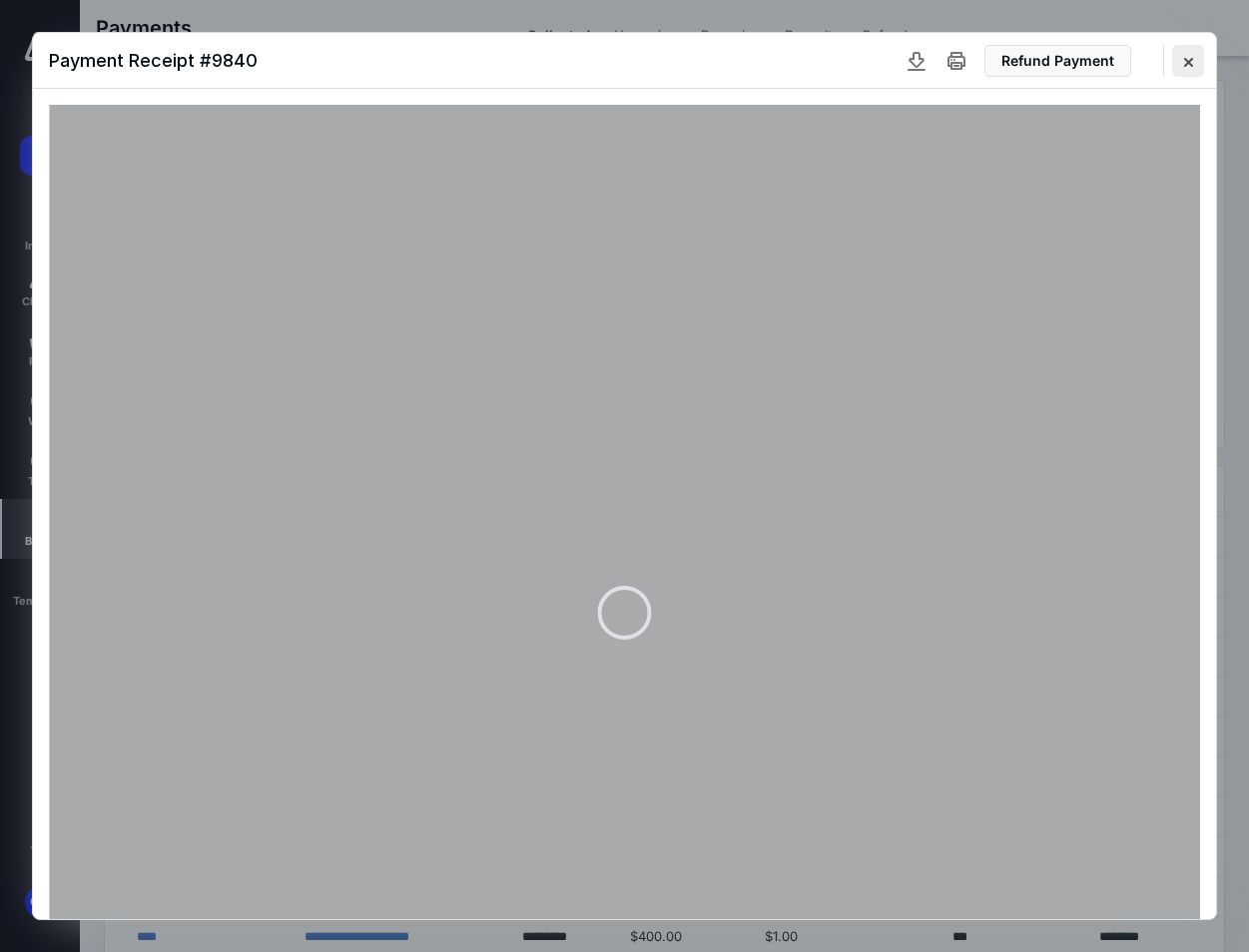 click at bounding box center [1188, 61] 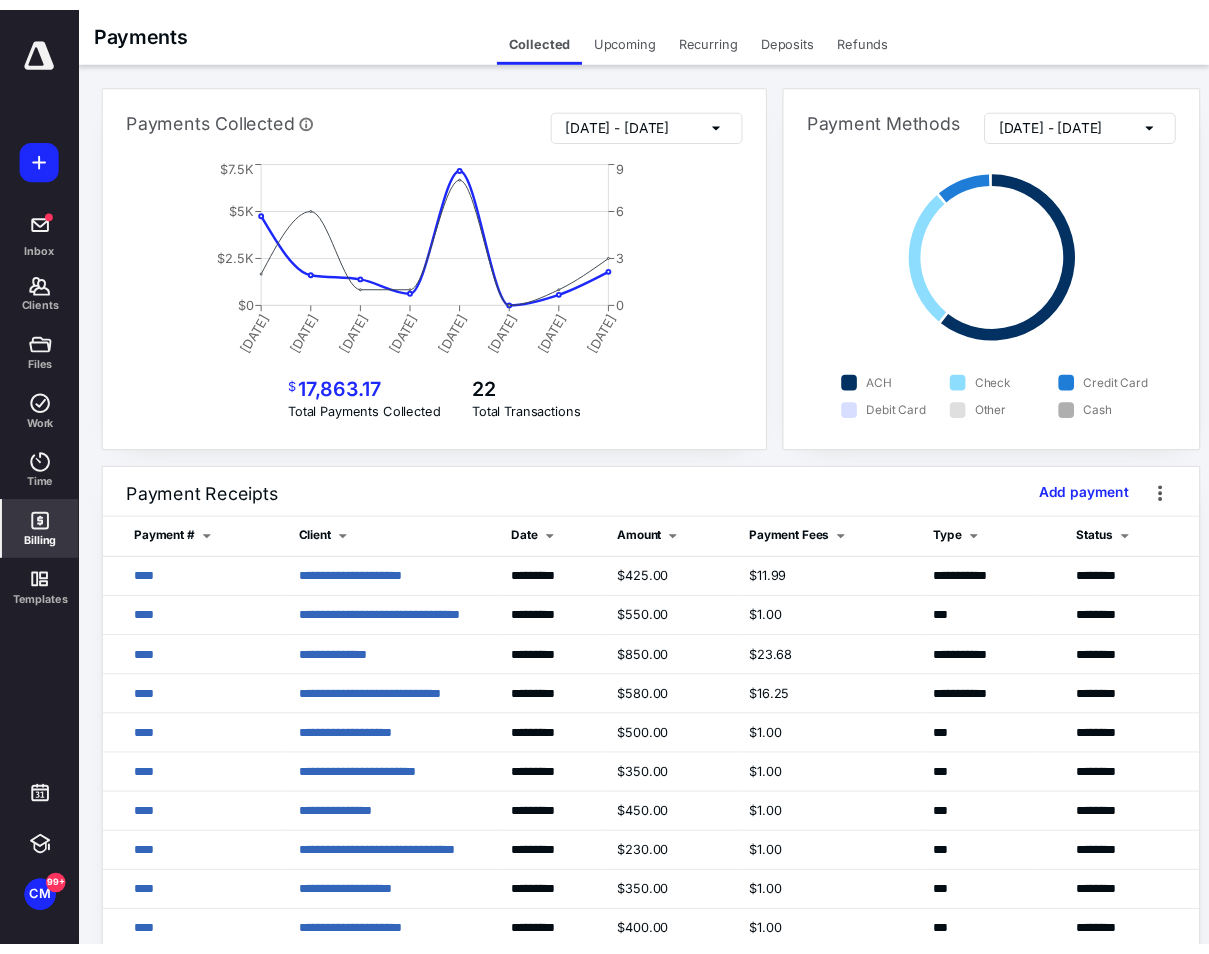 scroll, scrollTop: 0, scrollLeft: 0, axis: both 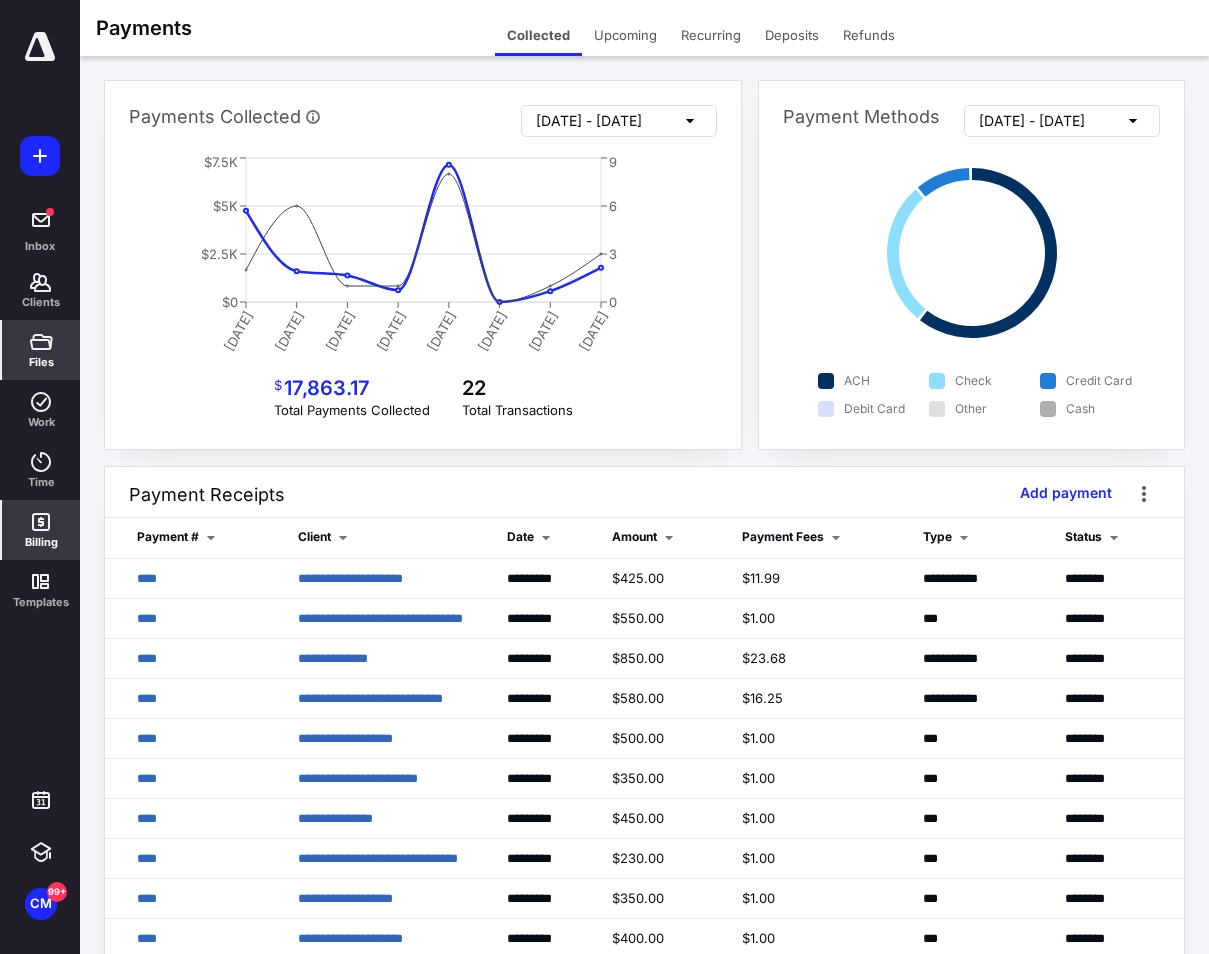 click 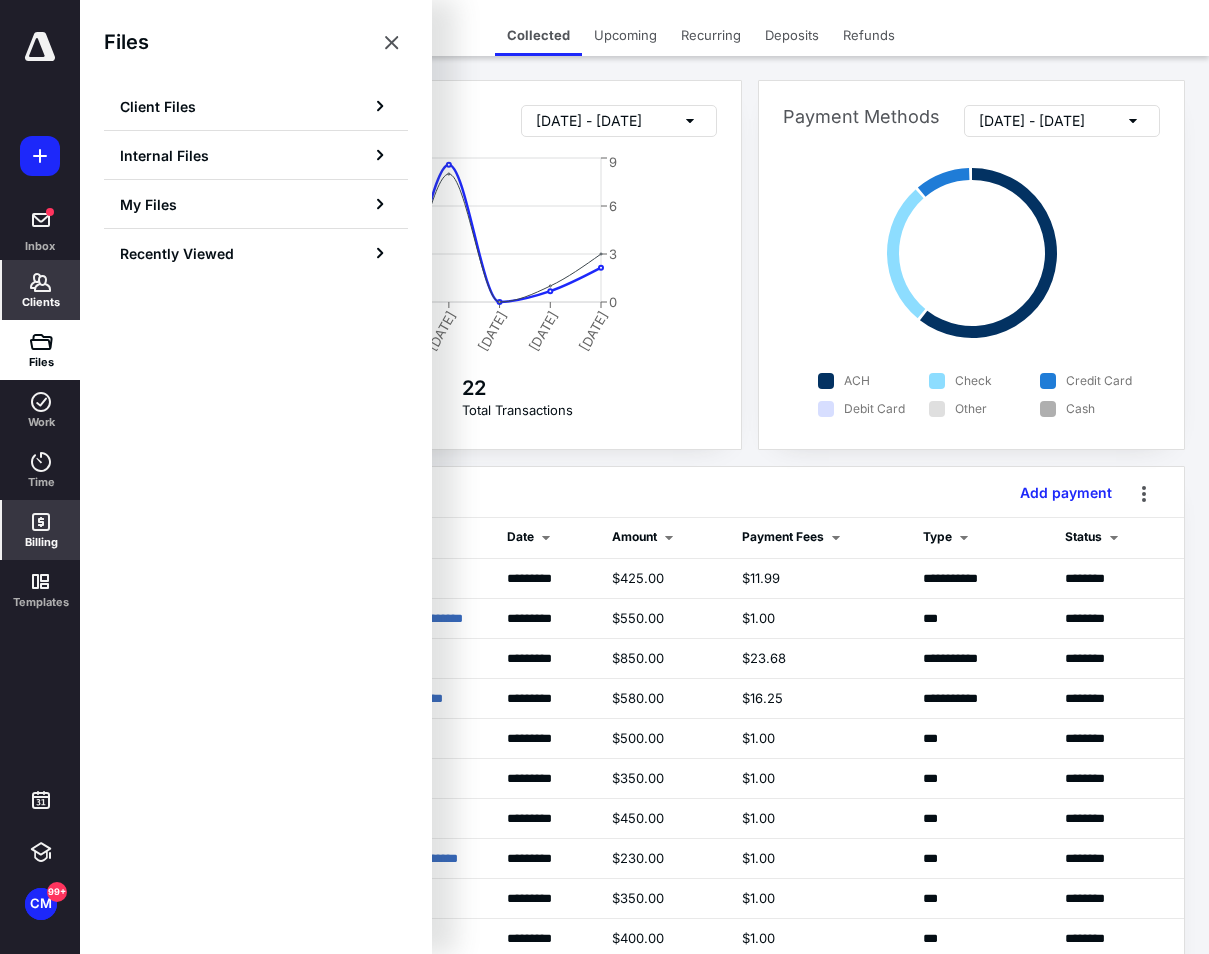 click on "Clients" at bounding box center (41, 290) 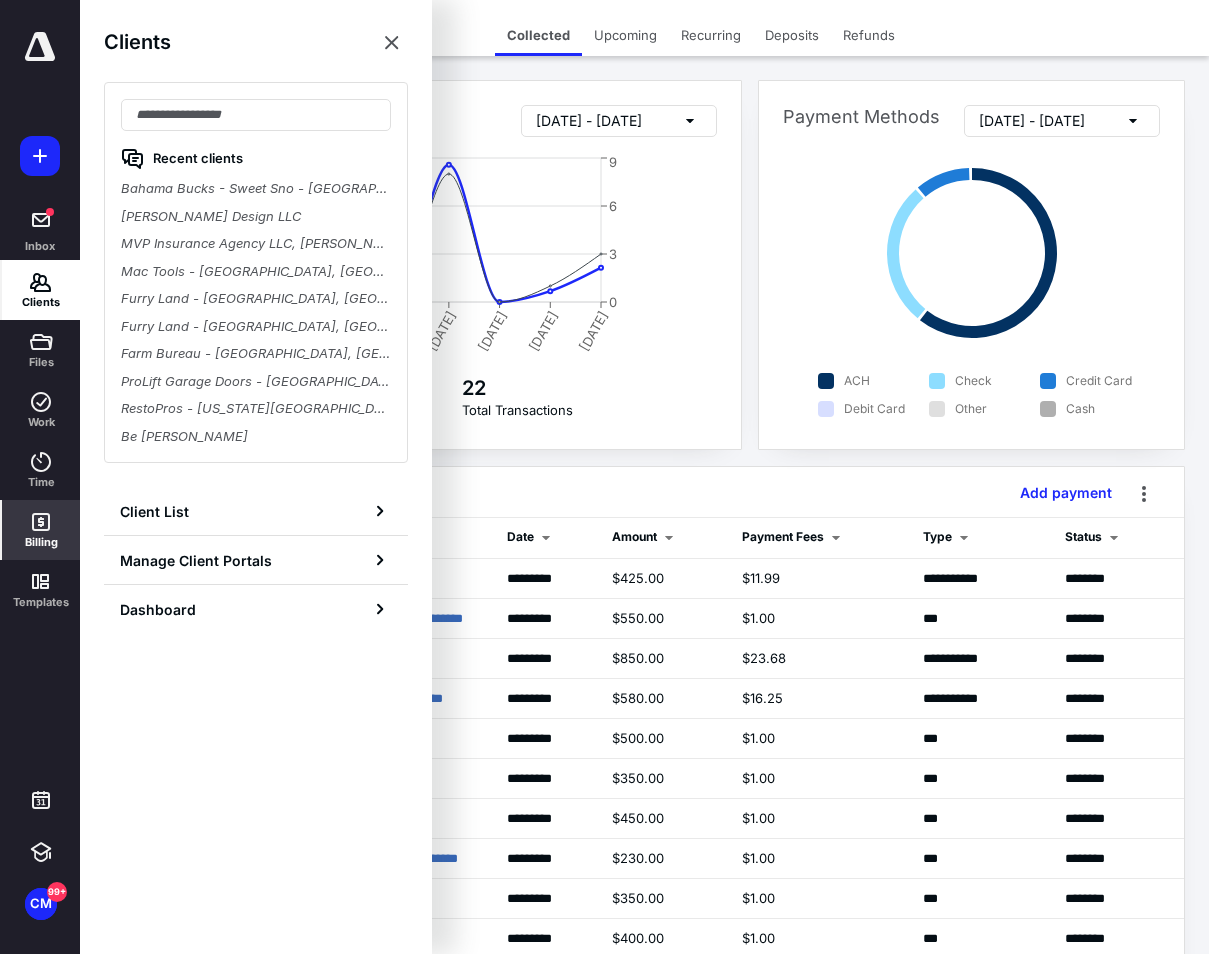 click 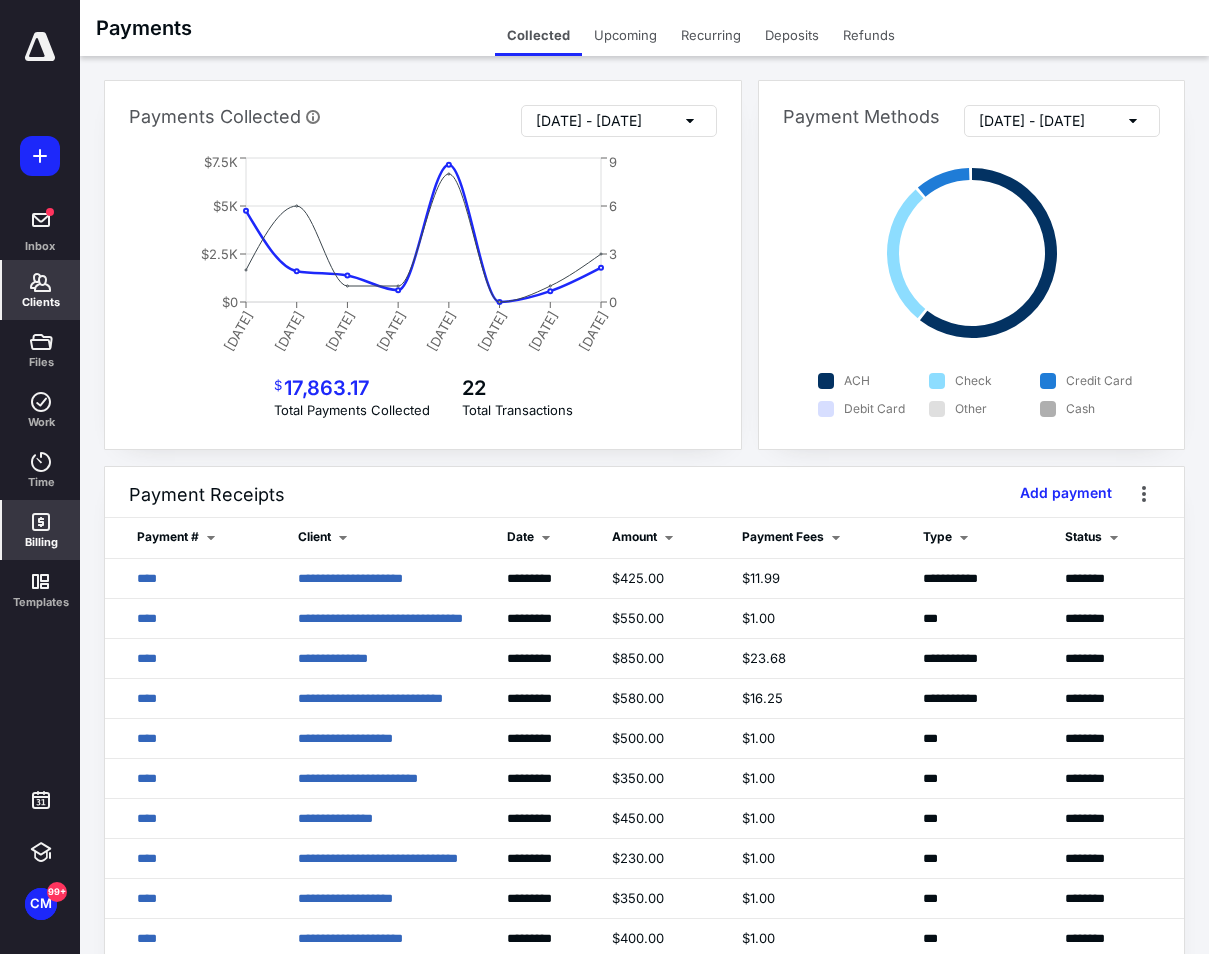 click 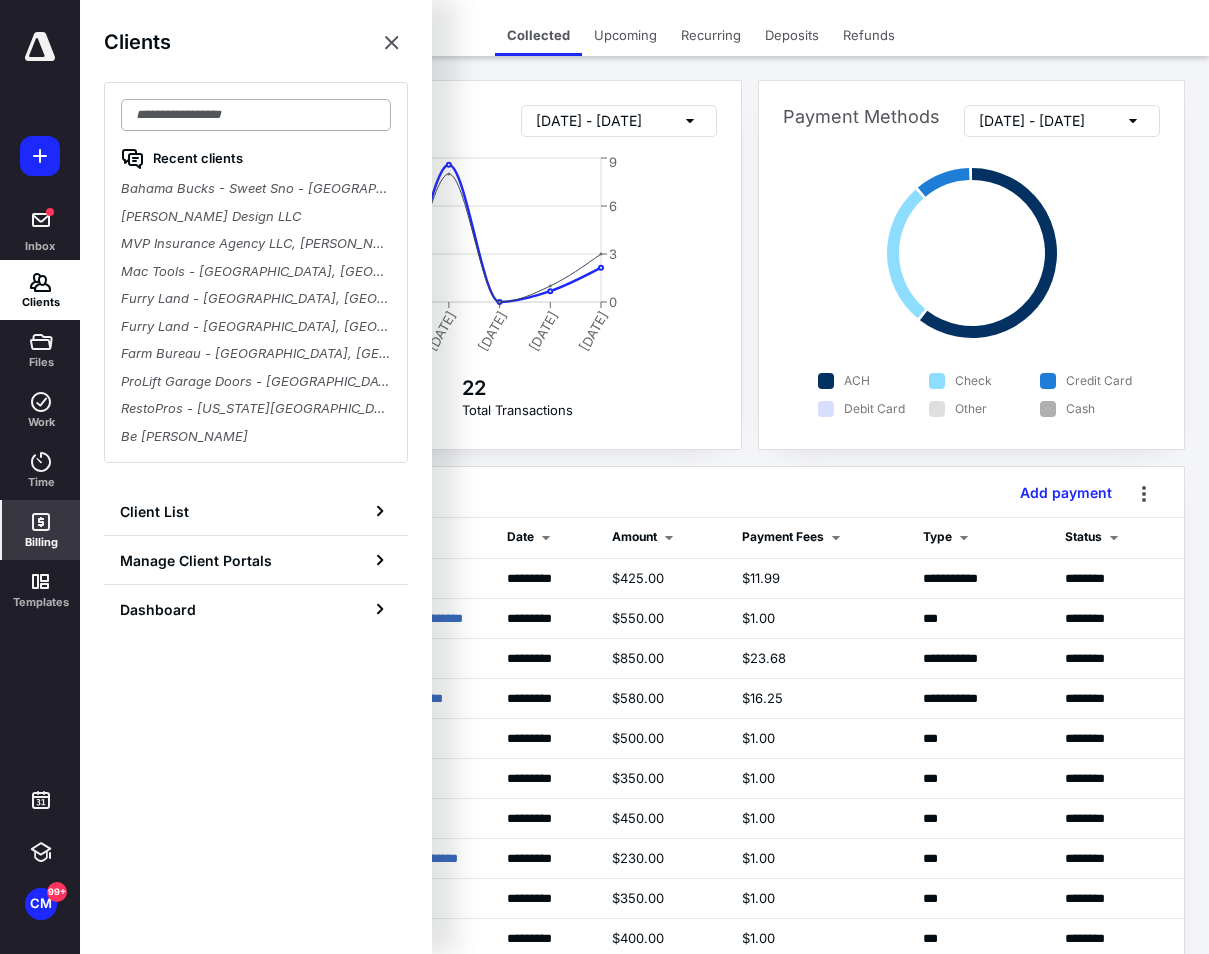 click at bounding box center [256, 115] 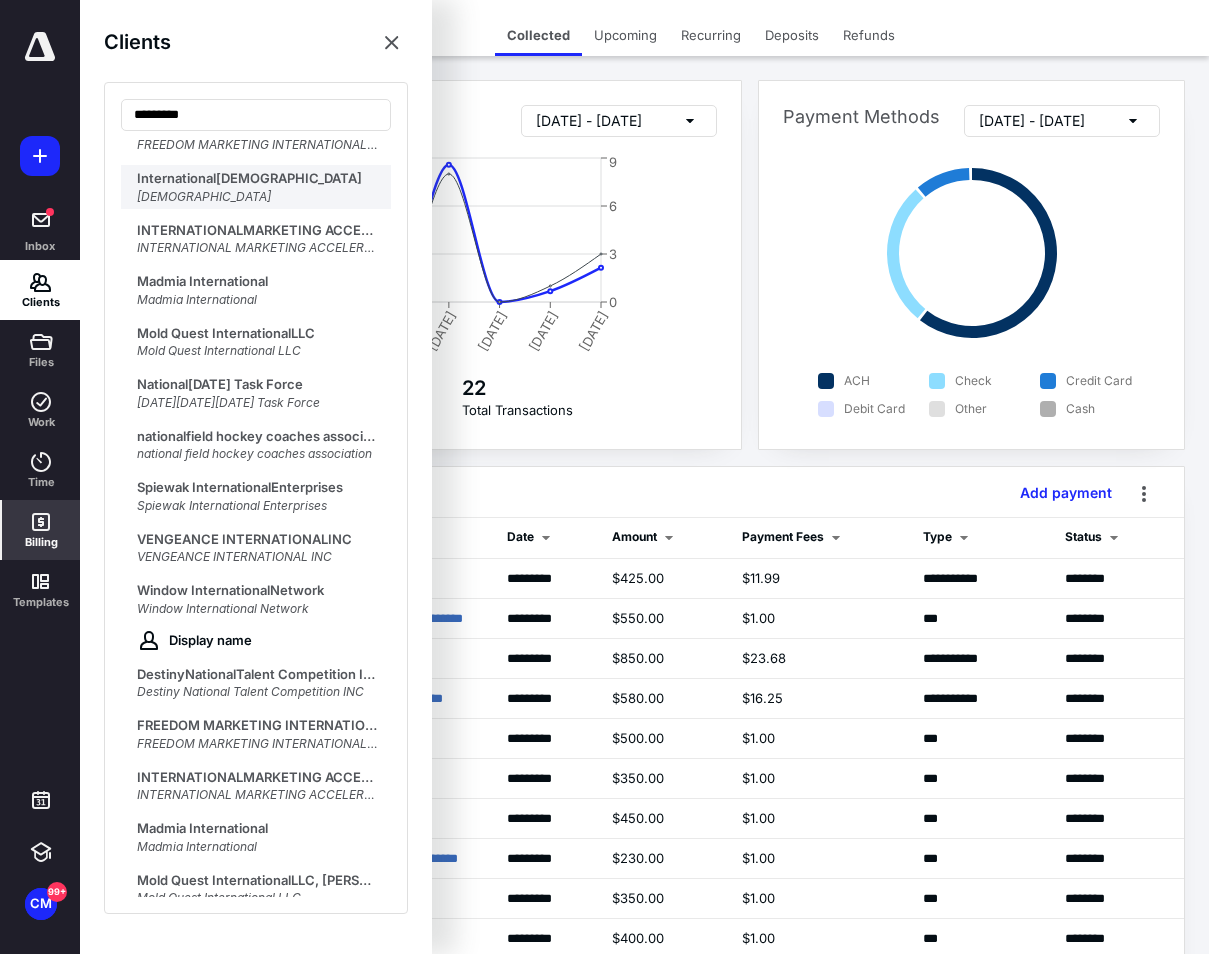 scroll, scrollTop: 547, scrollLeft: 0, axis: vertical 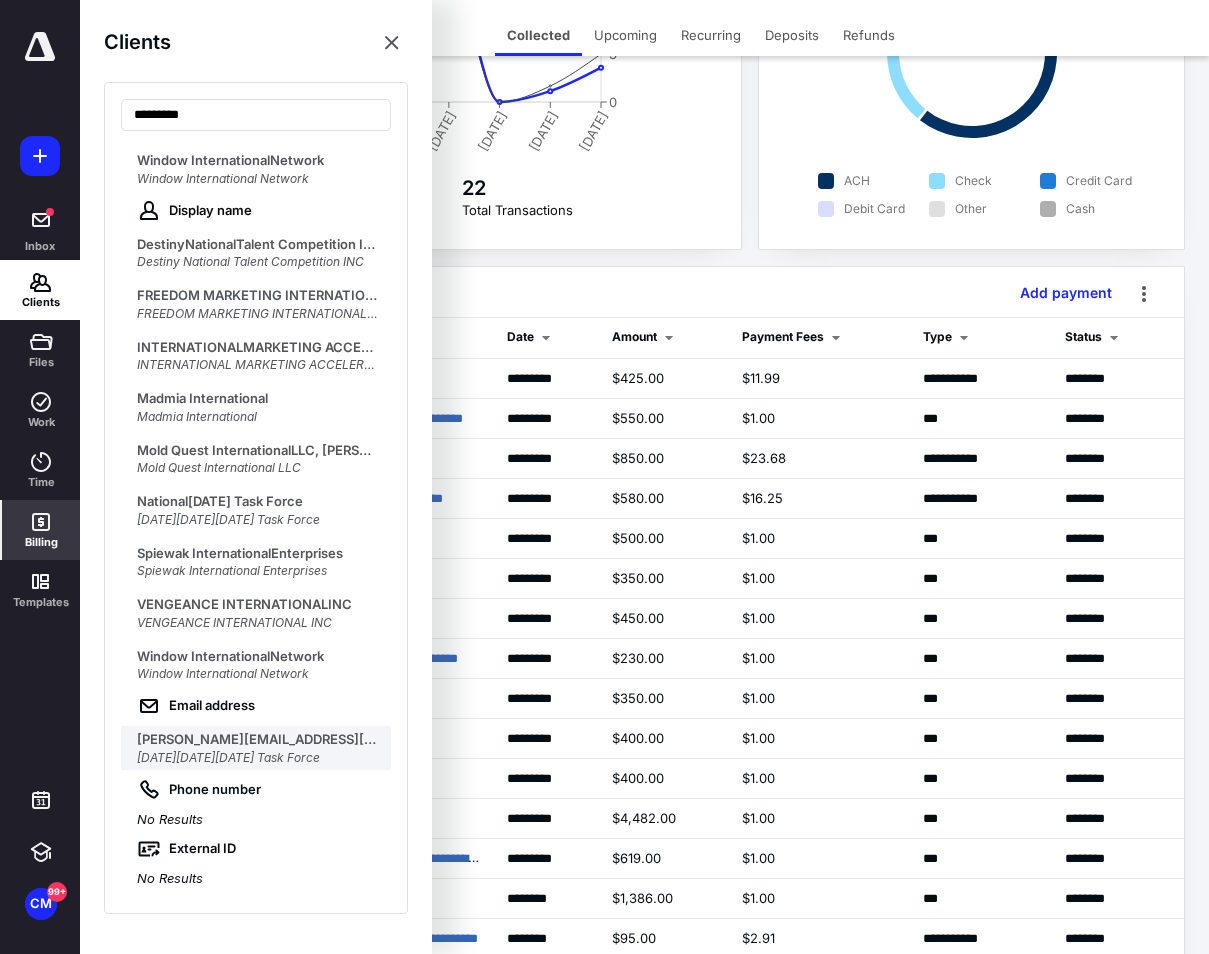 type on "********" 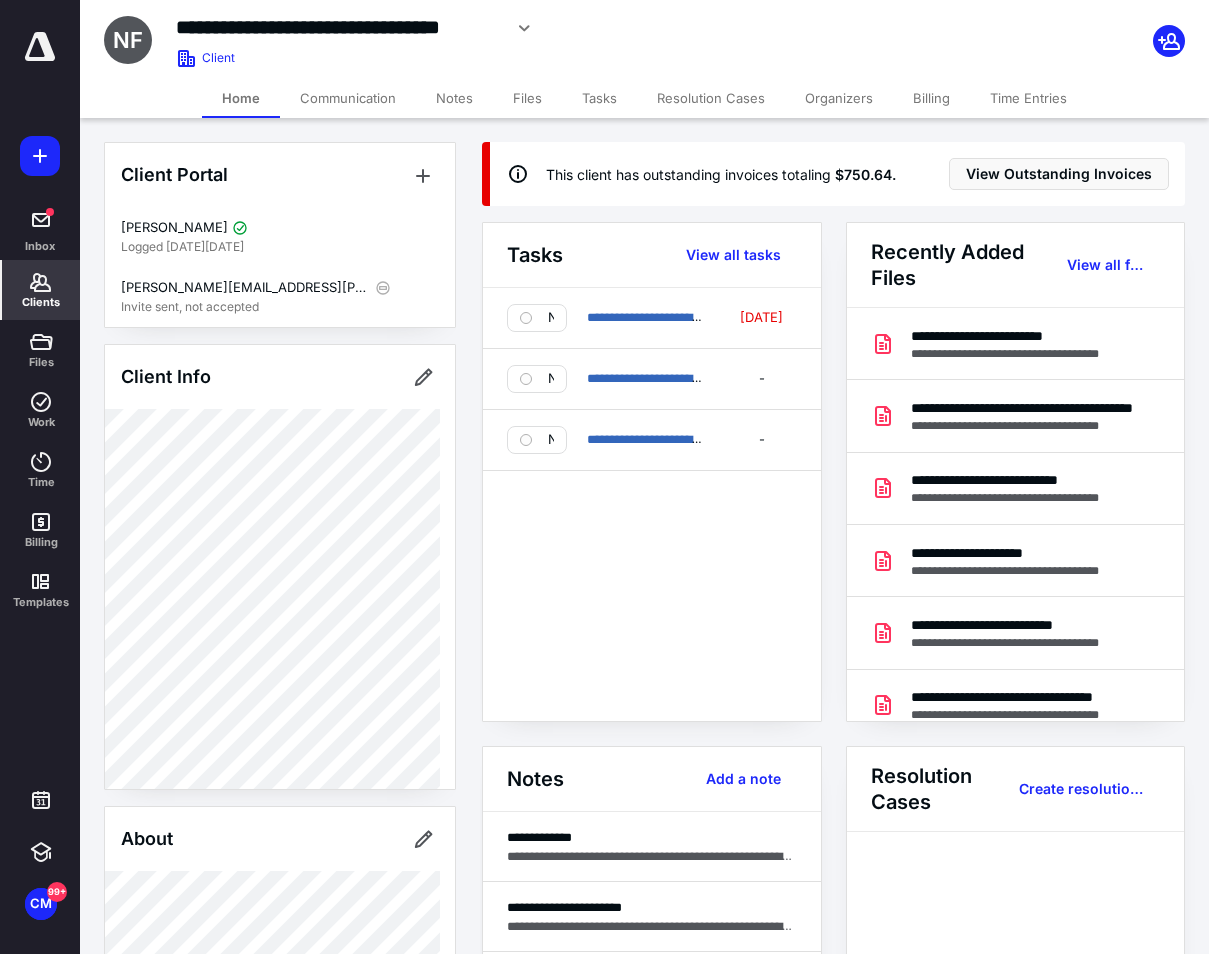 click on "Files" at bounding box center [527, 98] 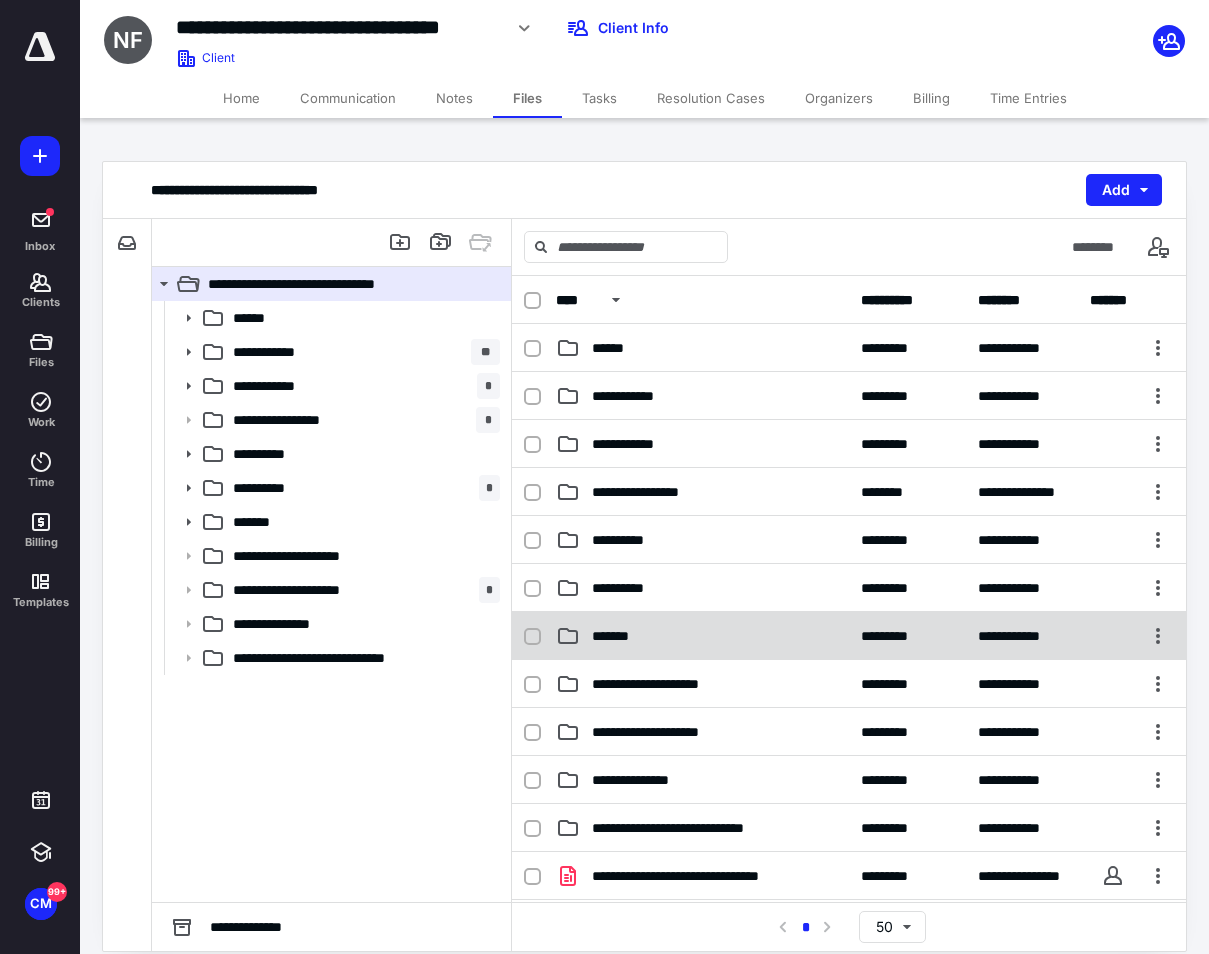 click on "*******" at bounding box center [614, 636] 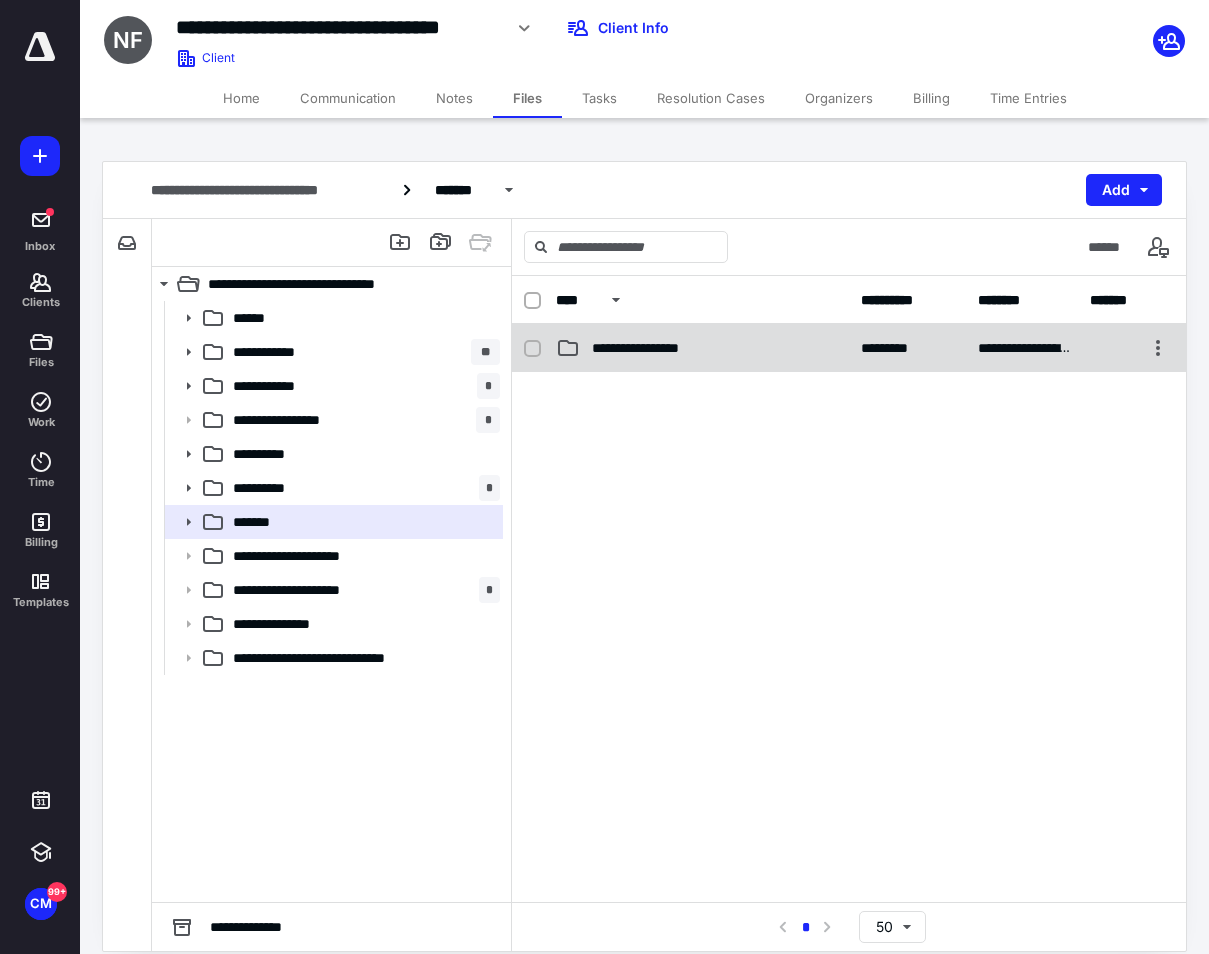 click on "**********" at bounding box center [649, 348] 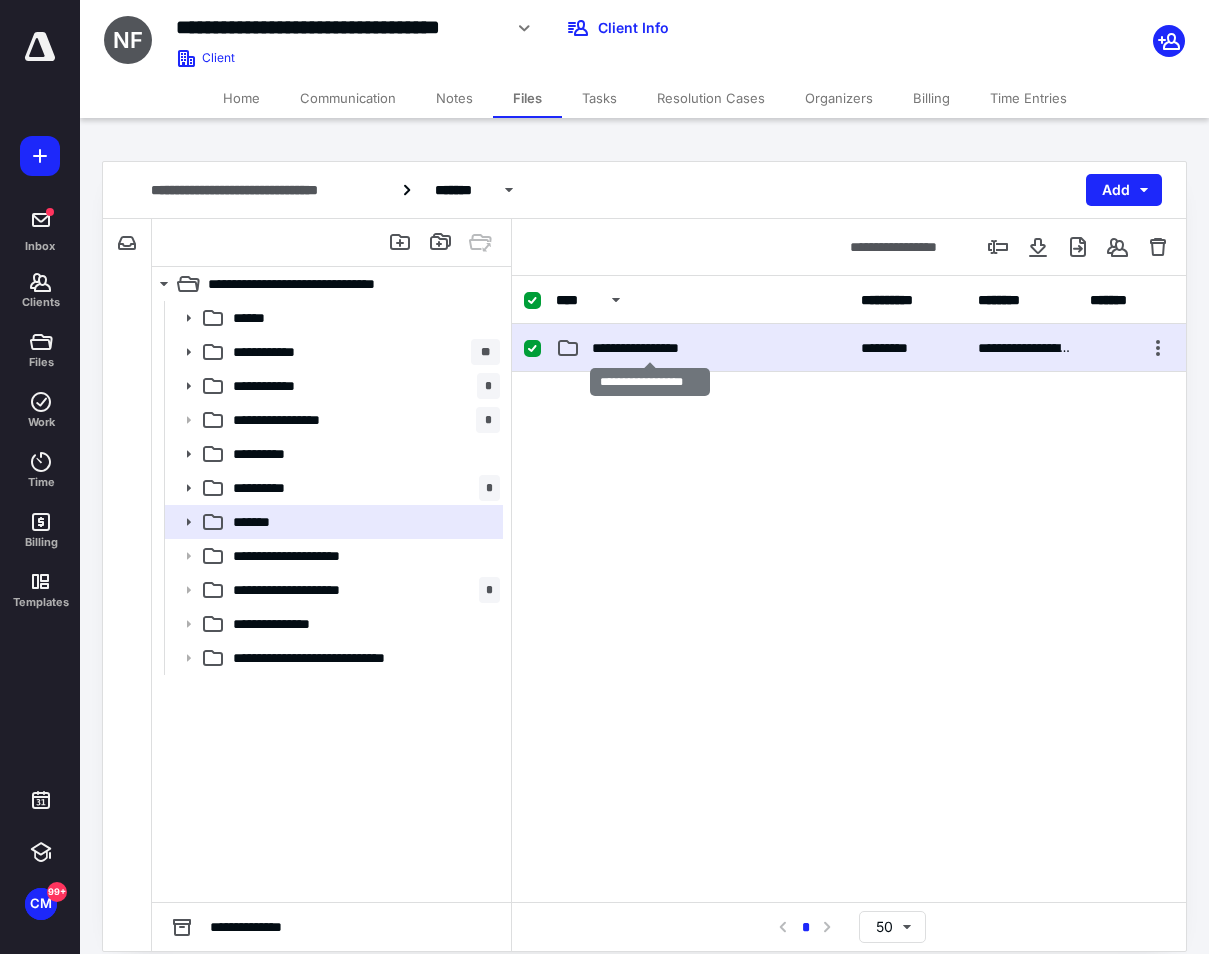 click on "**********" at bounding box center (649, 348) 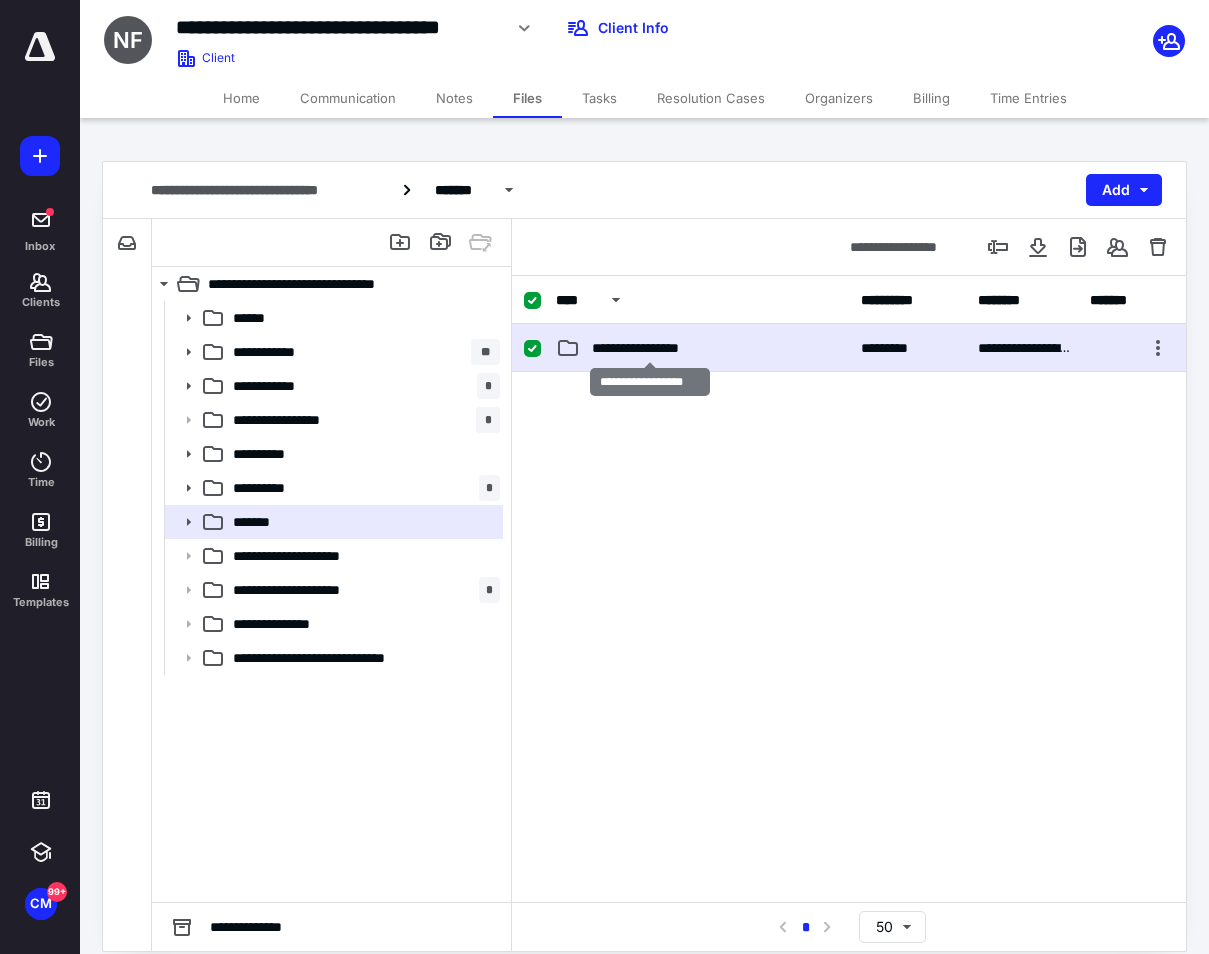 checkbox on "false" 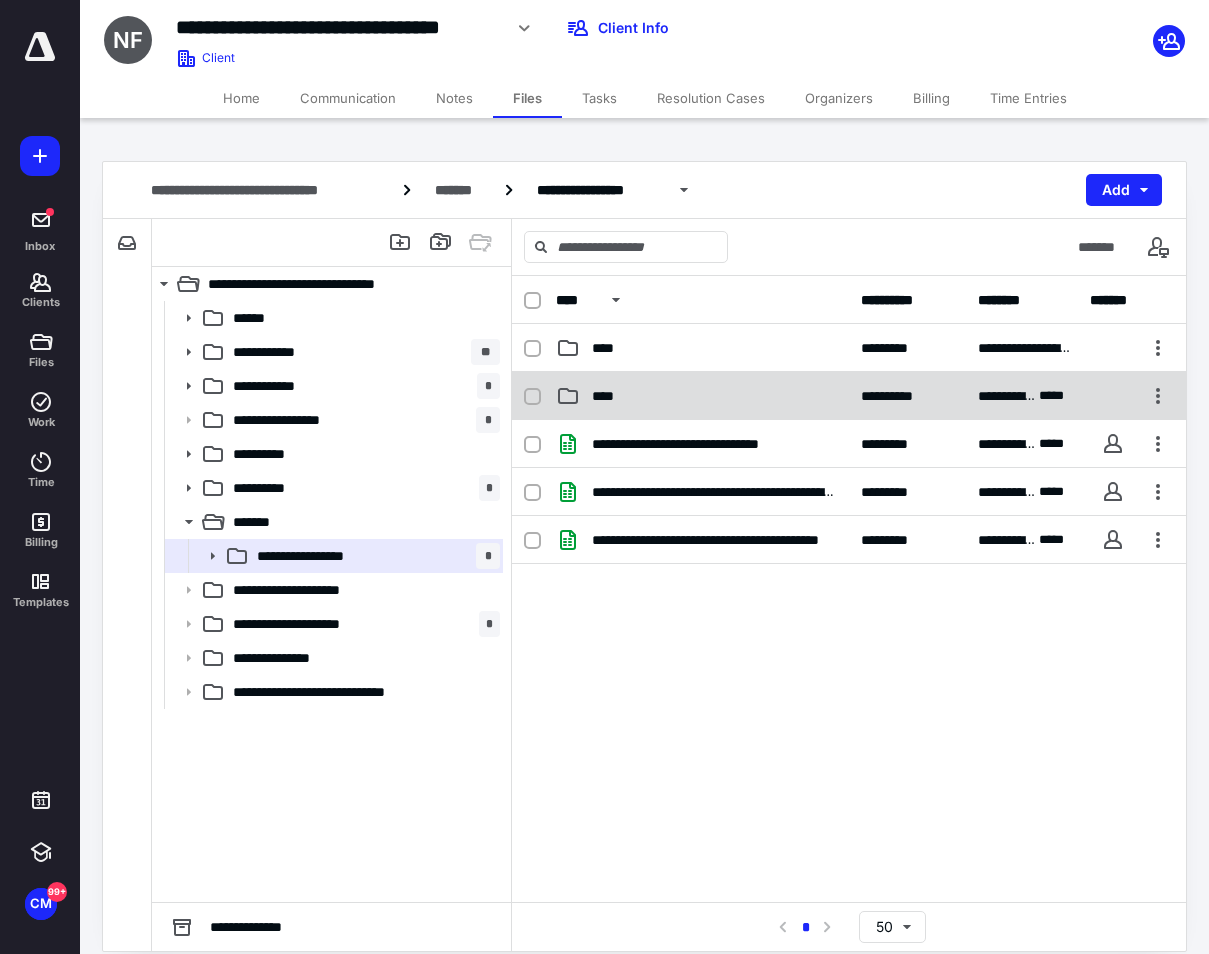click on "****" at bounding box center [609, 396] 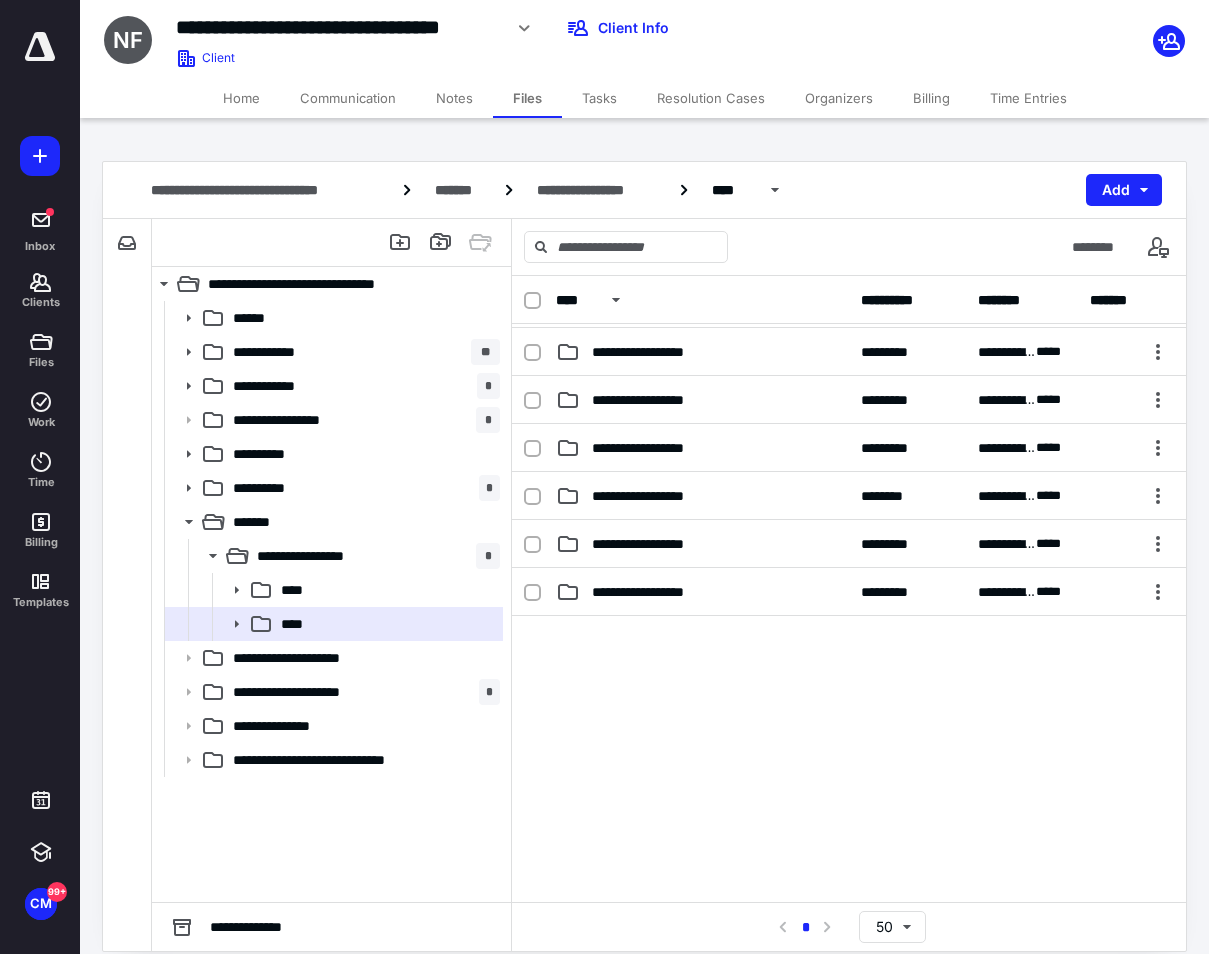 scroll, scrollTop: 442, scrollLeft: 0, axis: vertical 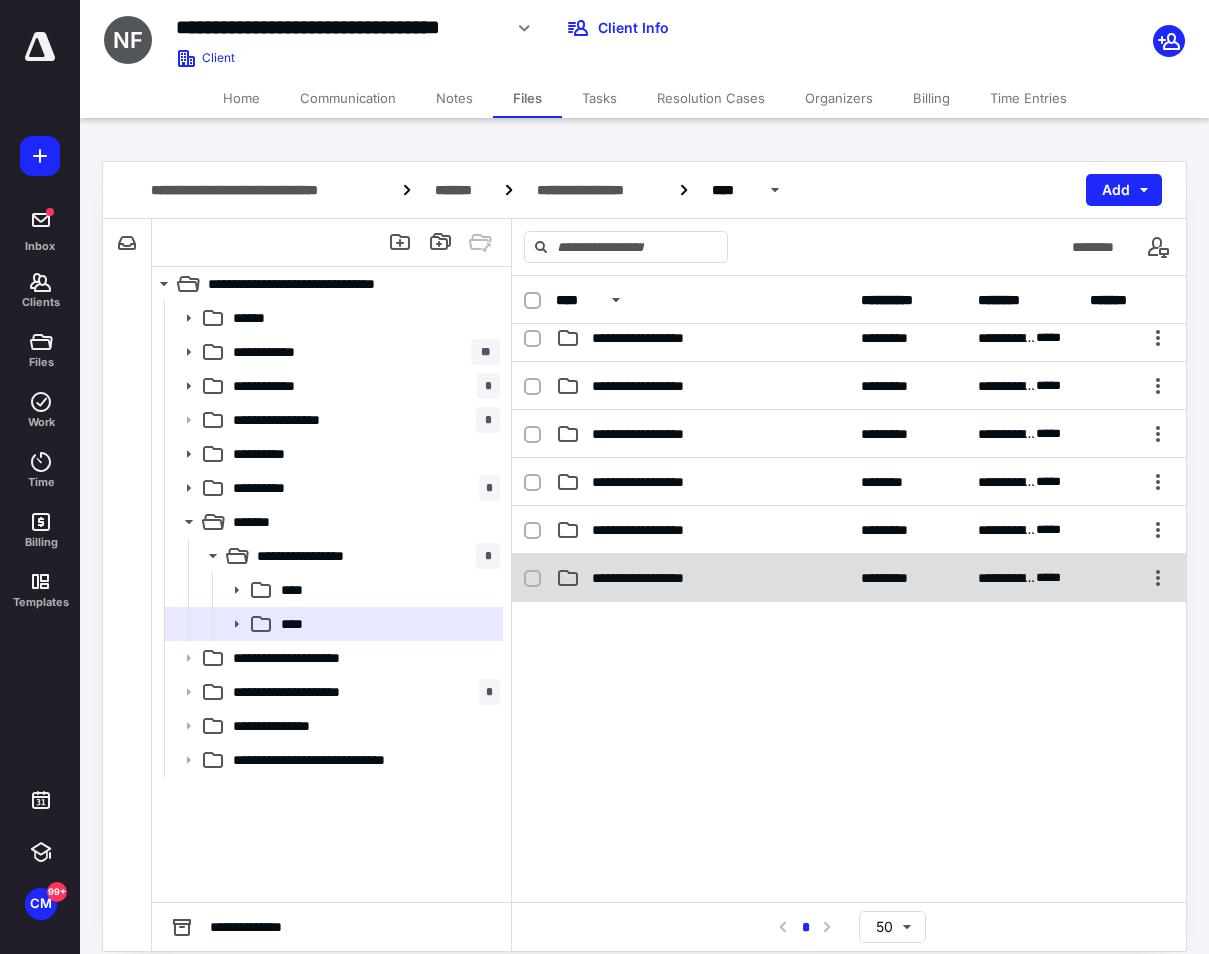 click on "**********" at bounding box center [657, 578] 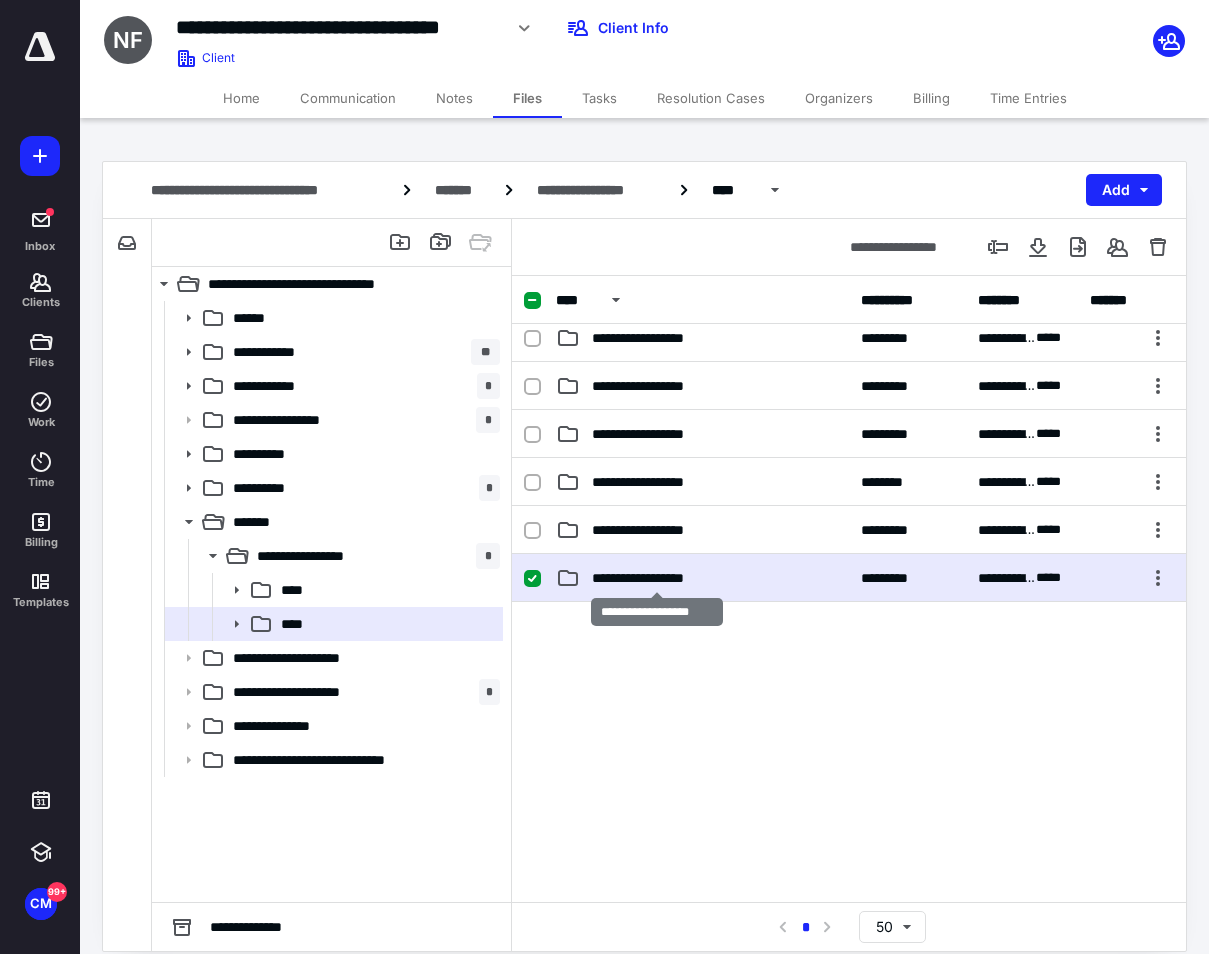click on "**********" at bounding box center (657, 578) 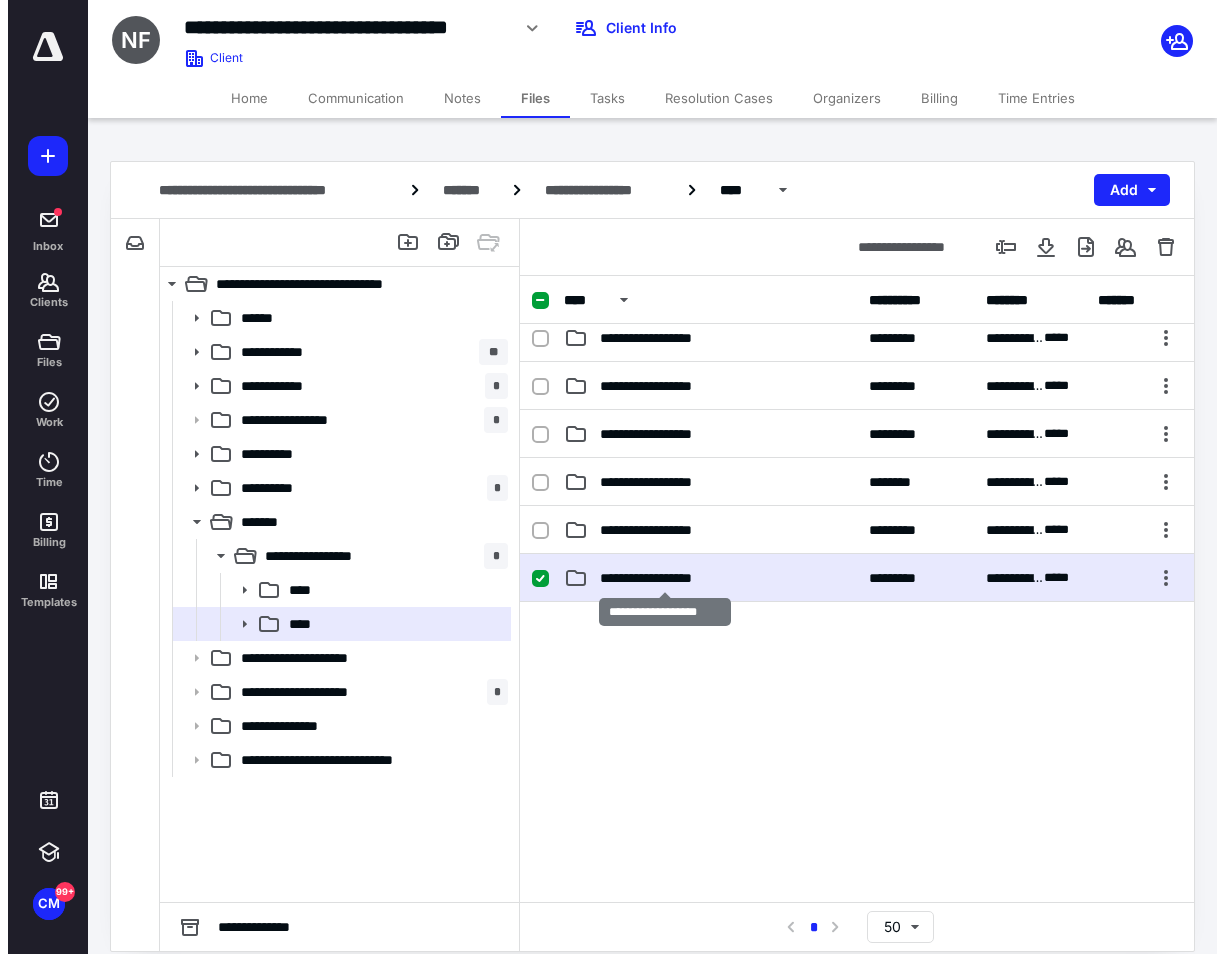 scroll, scrollTop: 0, scrollLeft: 0, axis: both 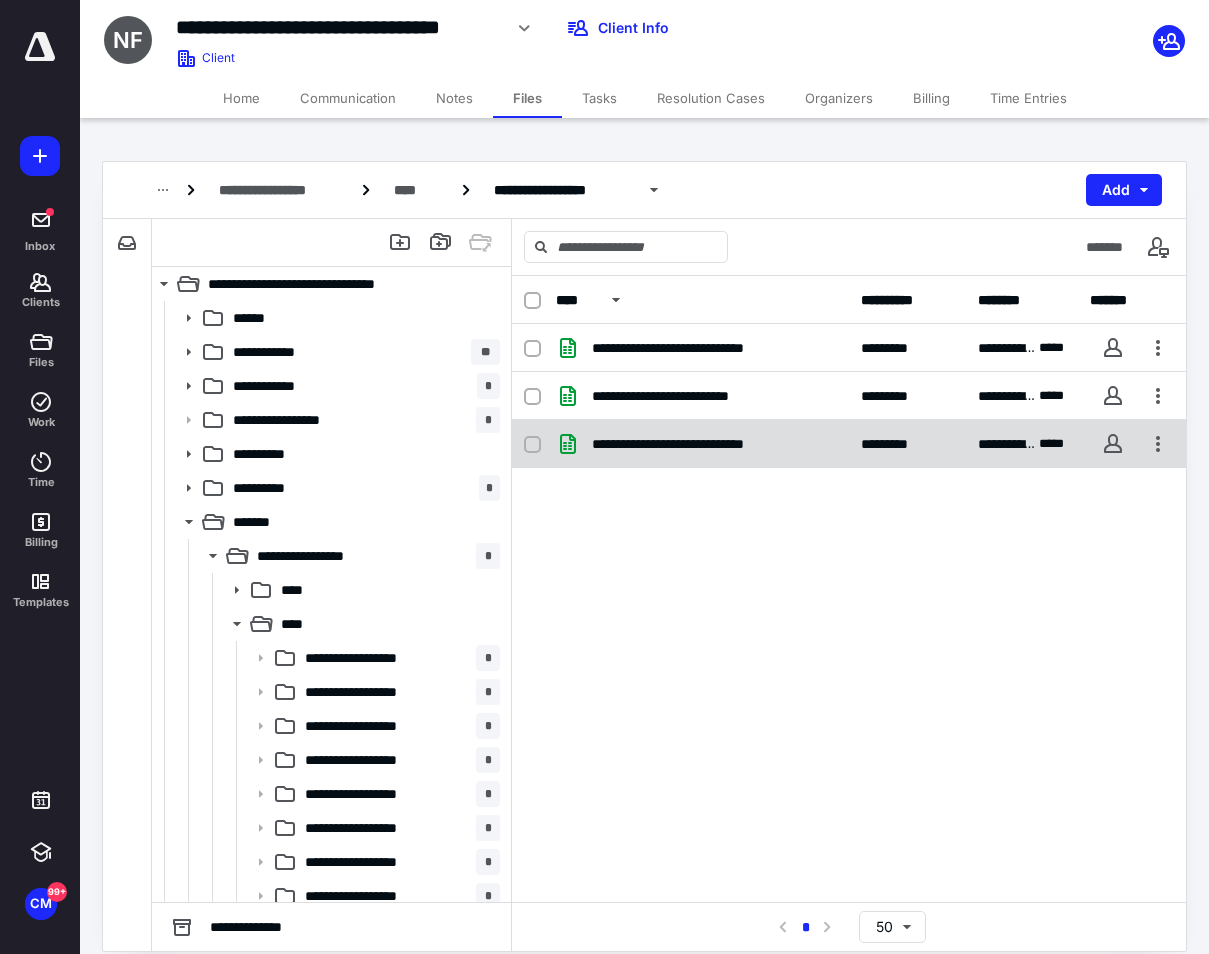 click on "**********" at bounding box center (702, 444) 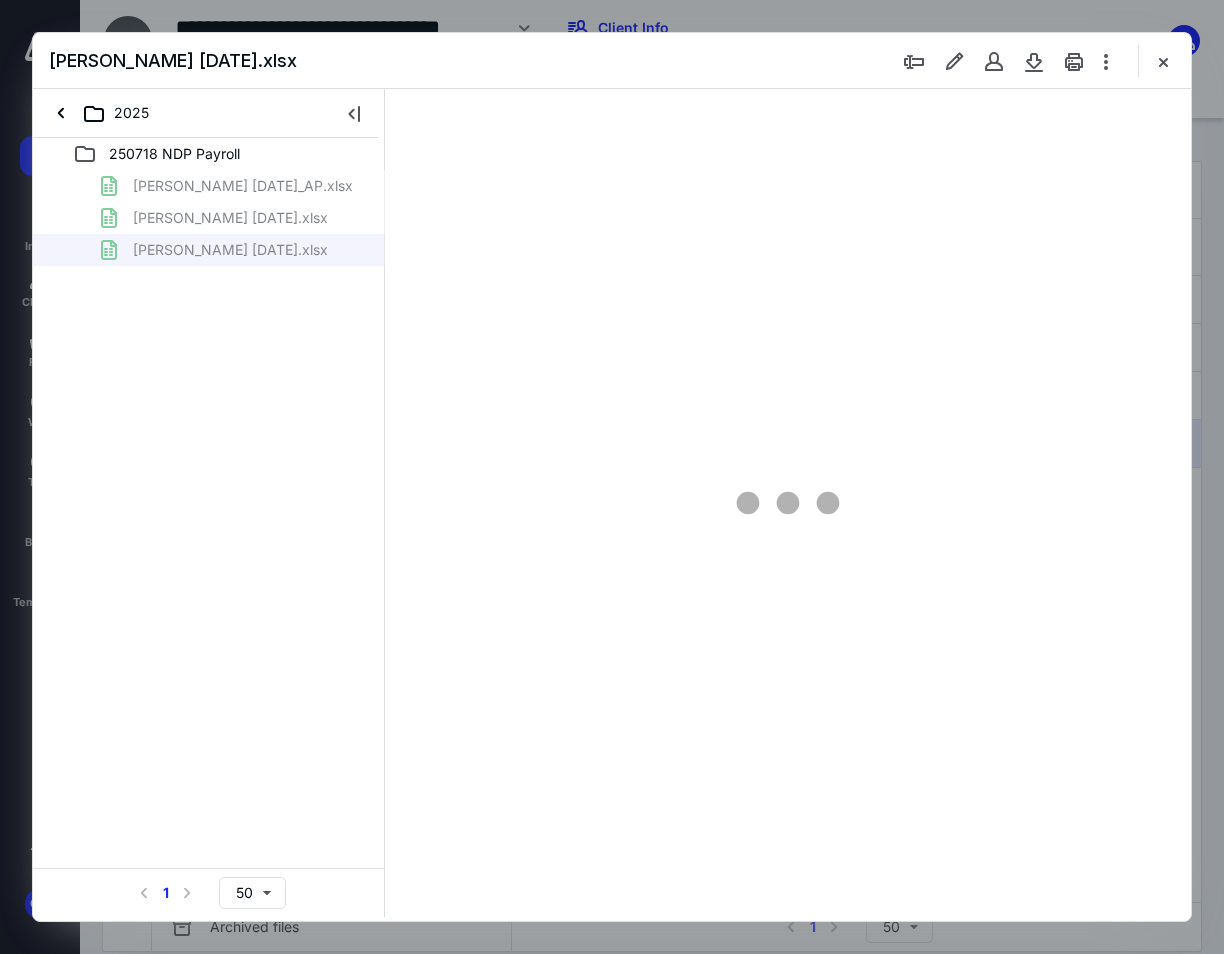 scroll, scrollTop: 0, scrollLeft: 0, axis: both 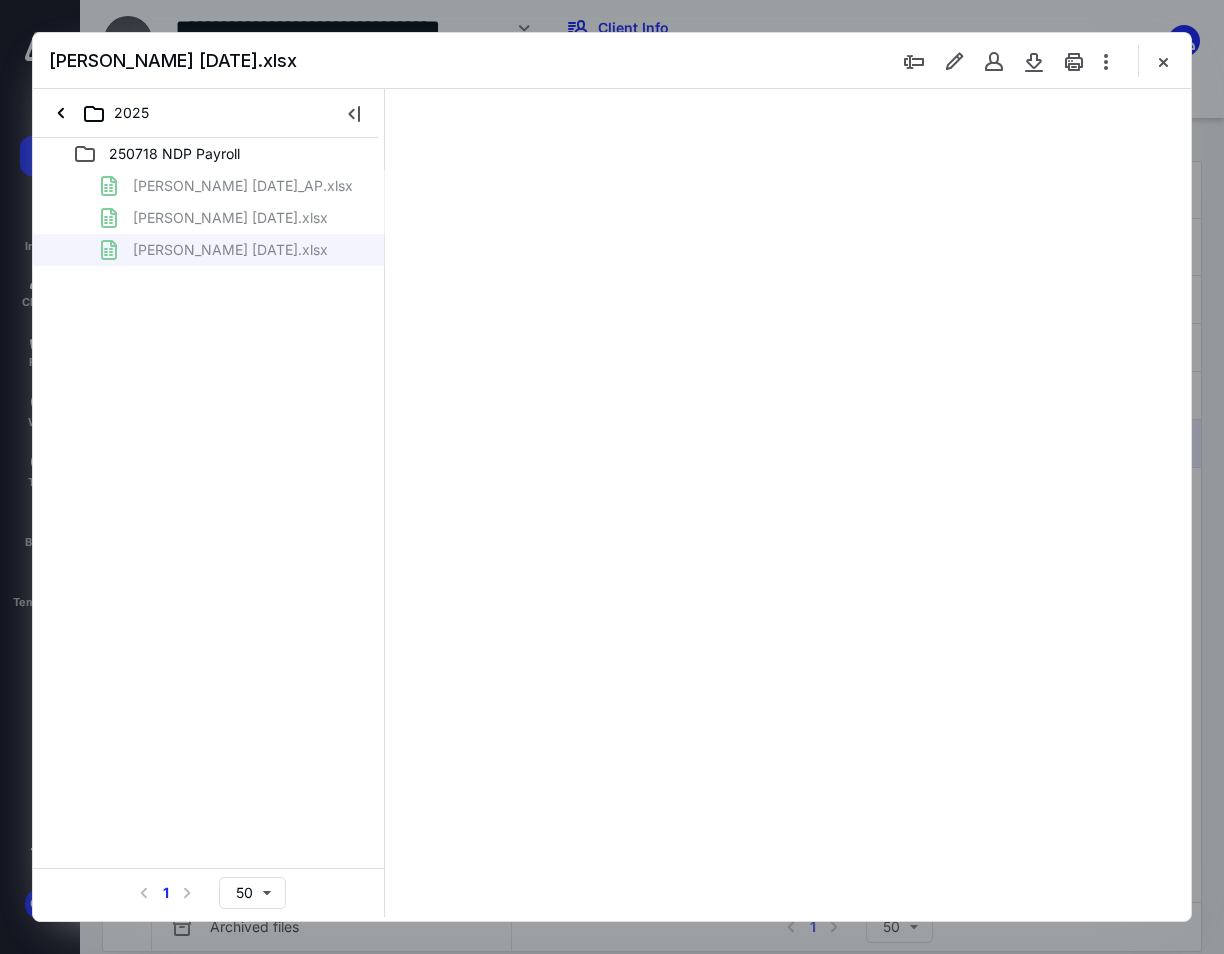 type on "83" 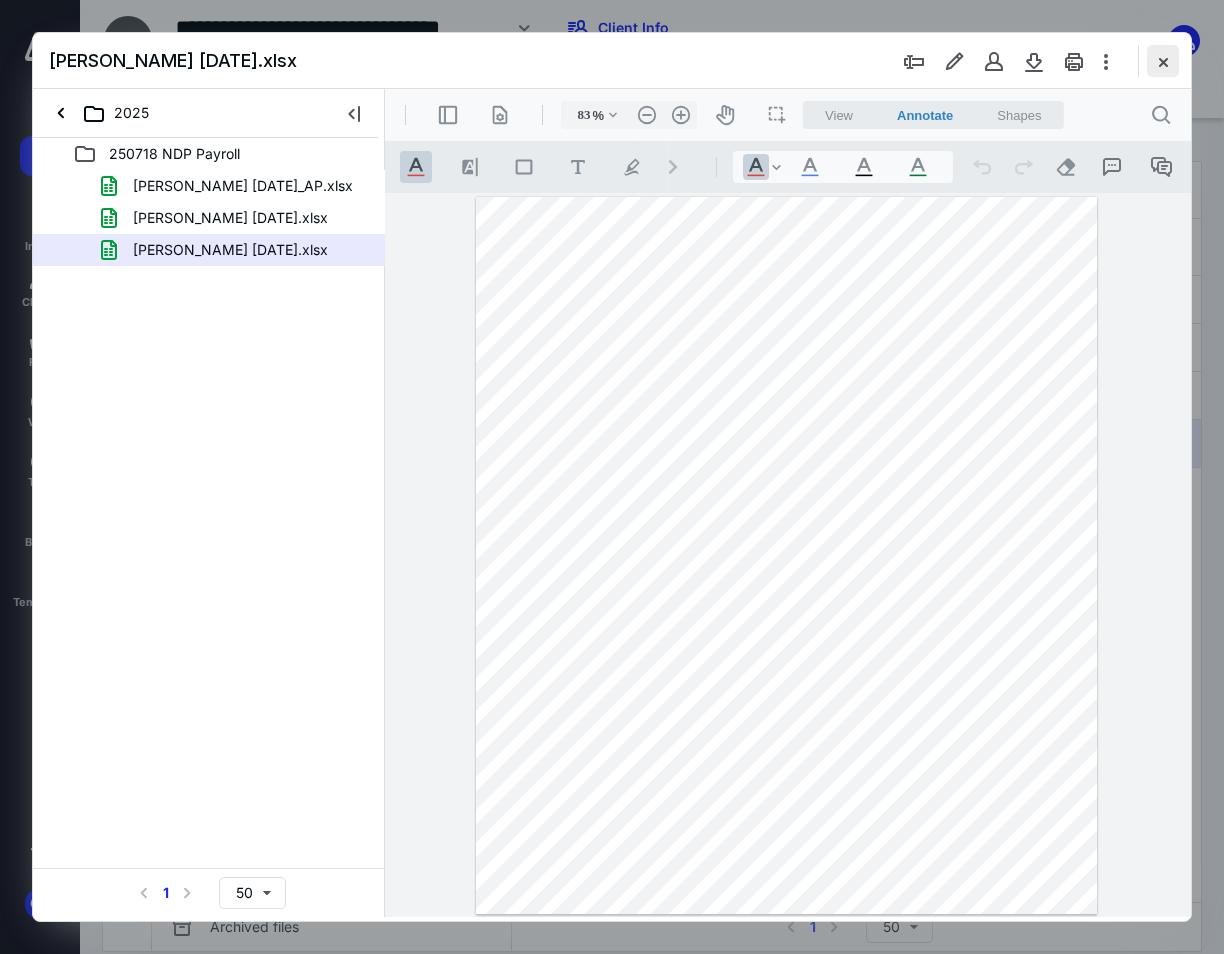 click at bounding box center [1163, 61] 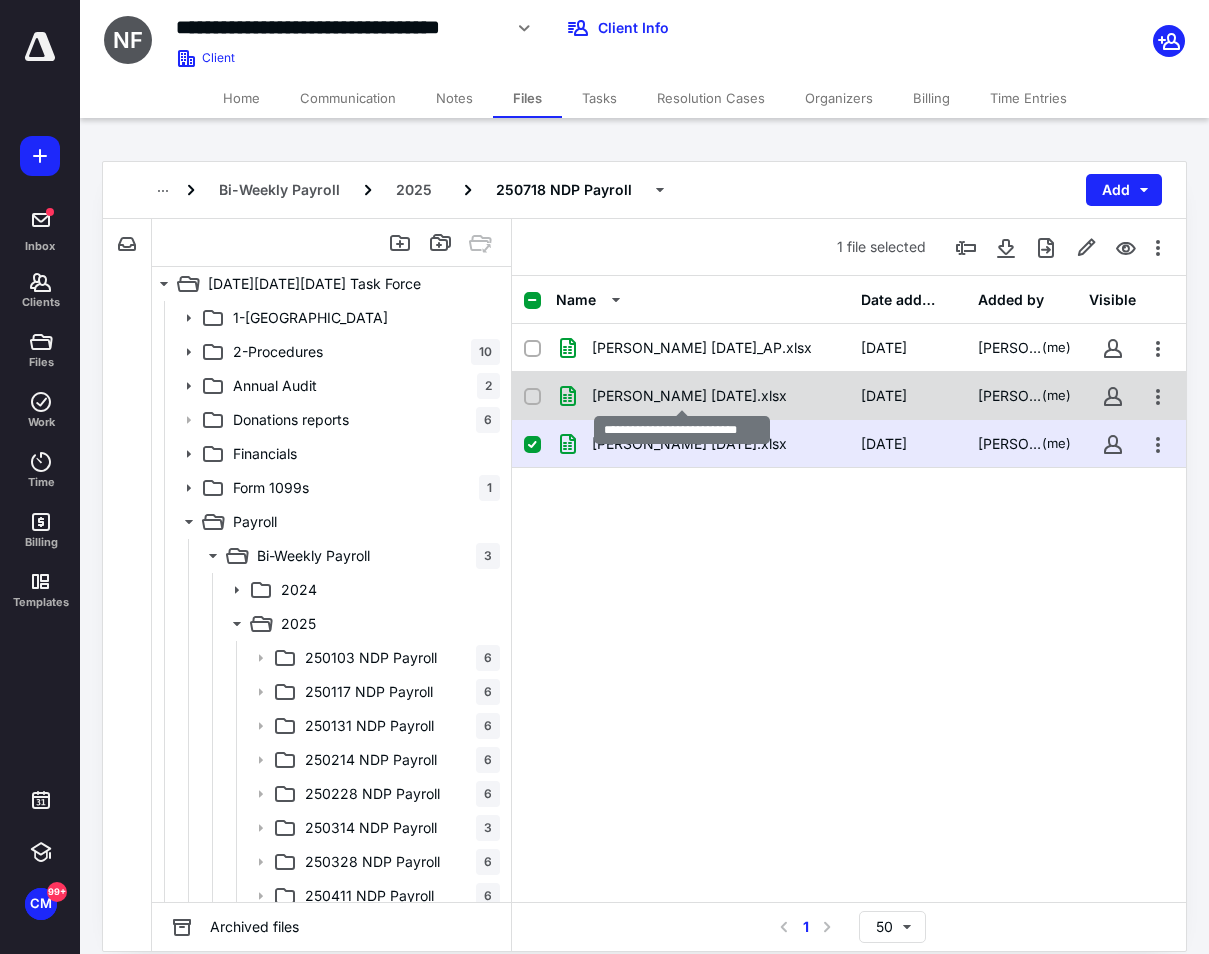 click on "[PERSON_NAME] [DATE].xlsx" at bounding box center (689, 396) 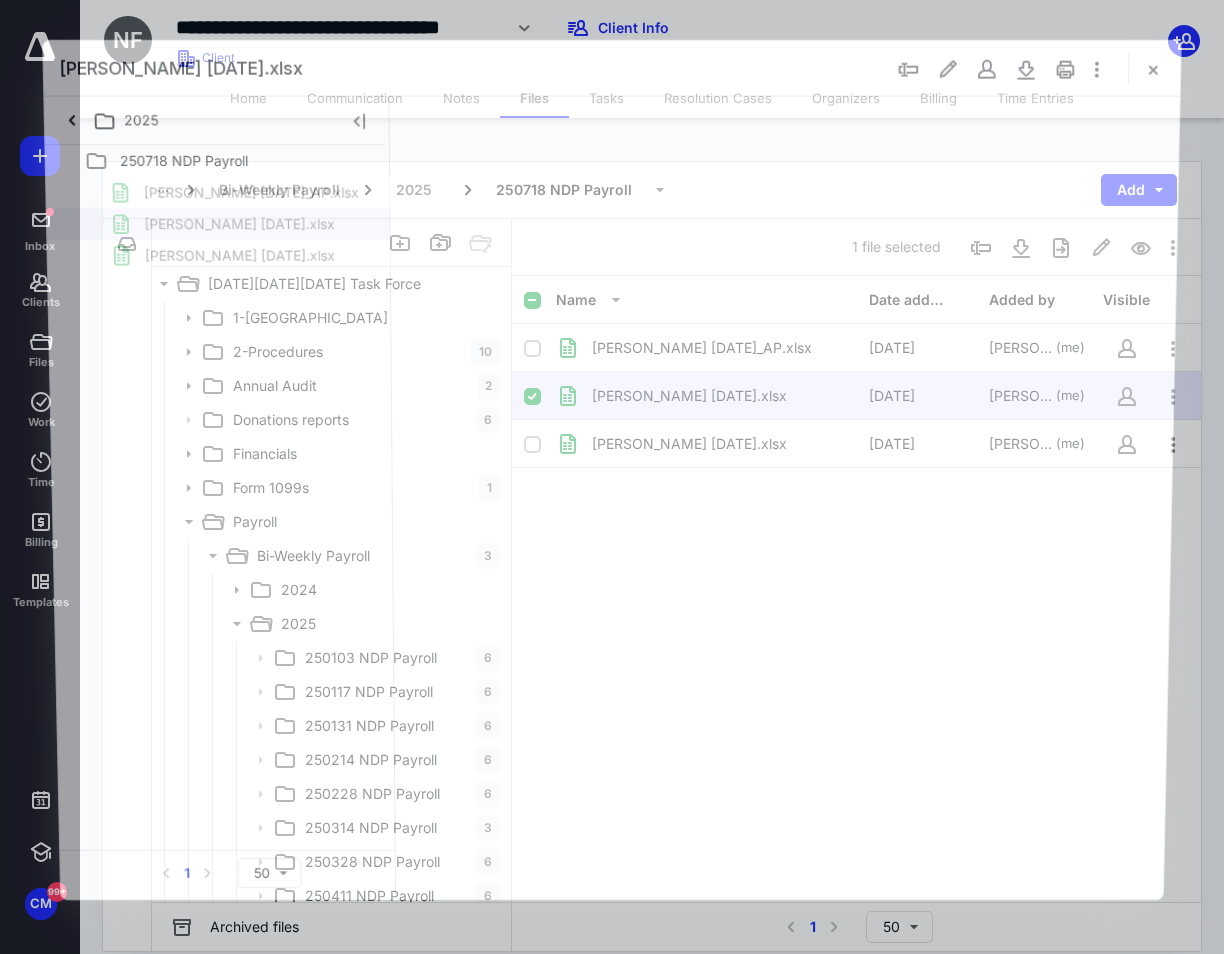 scroll, scrollTop: 0, scrollLeft: 0, axis: both 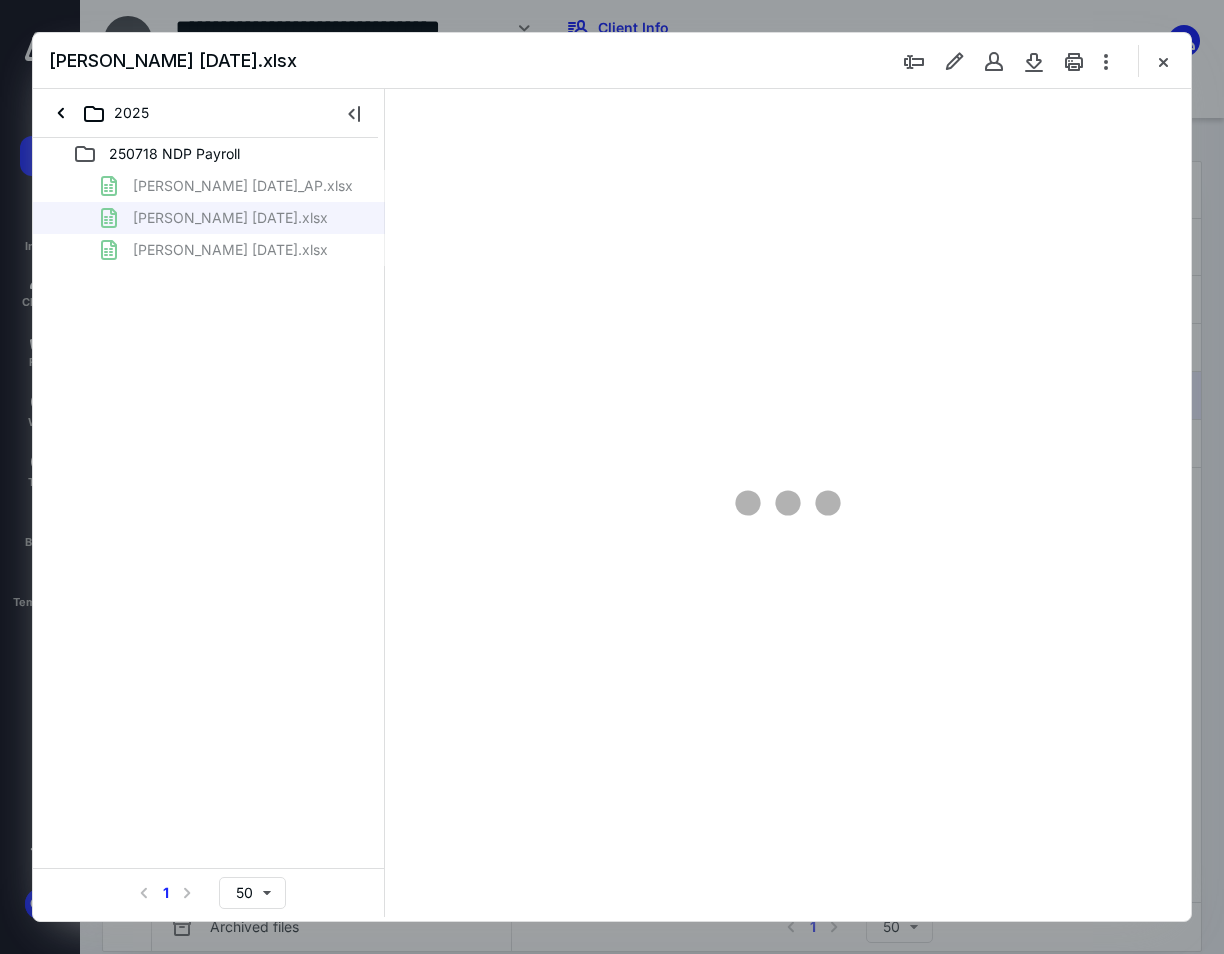 type on "82" 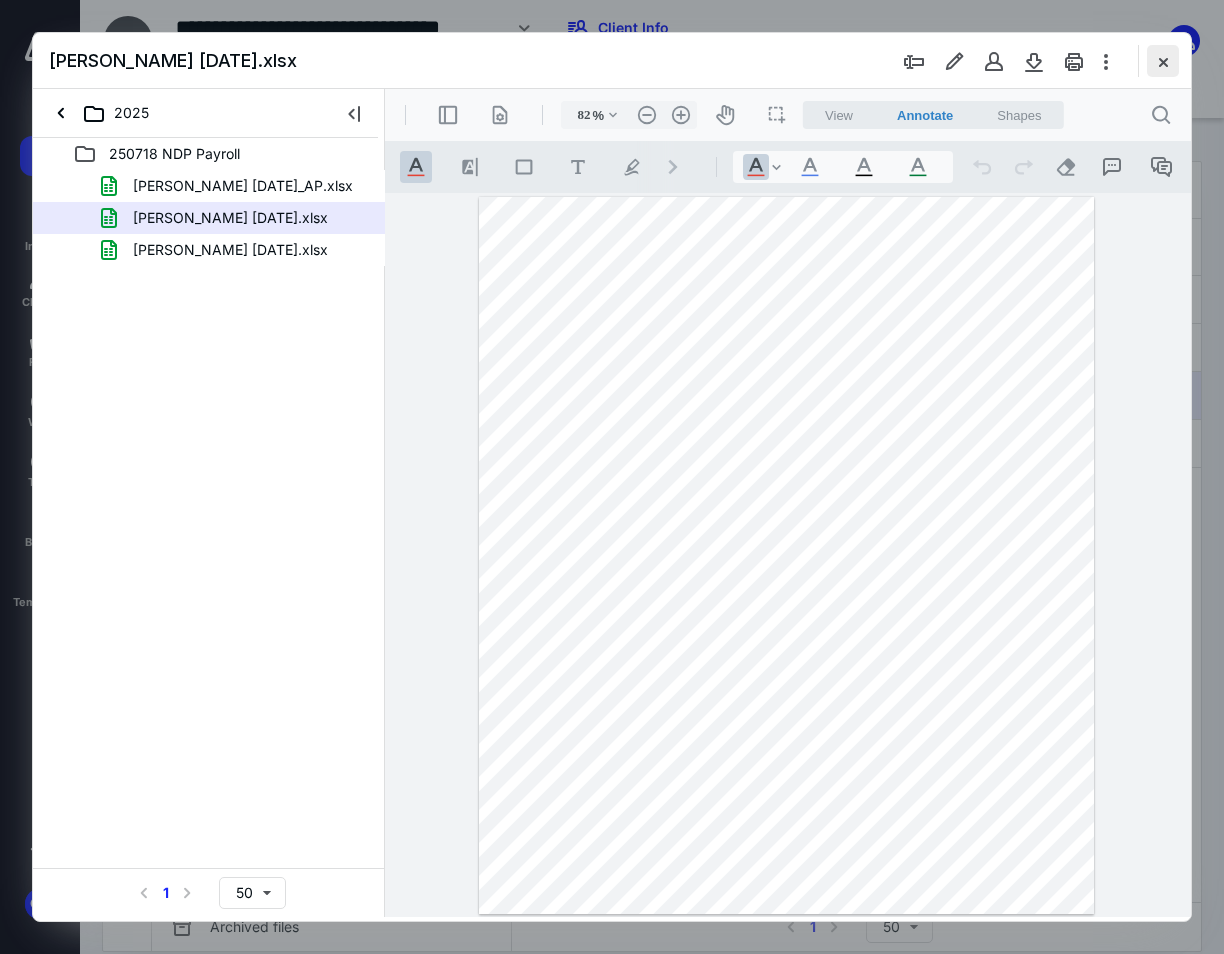 click at bounding box center [1163, 61] 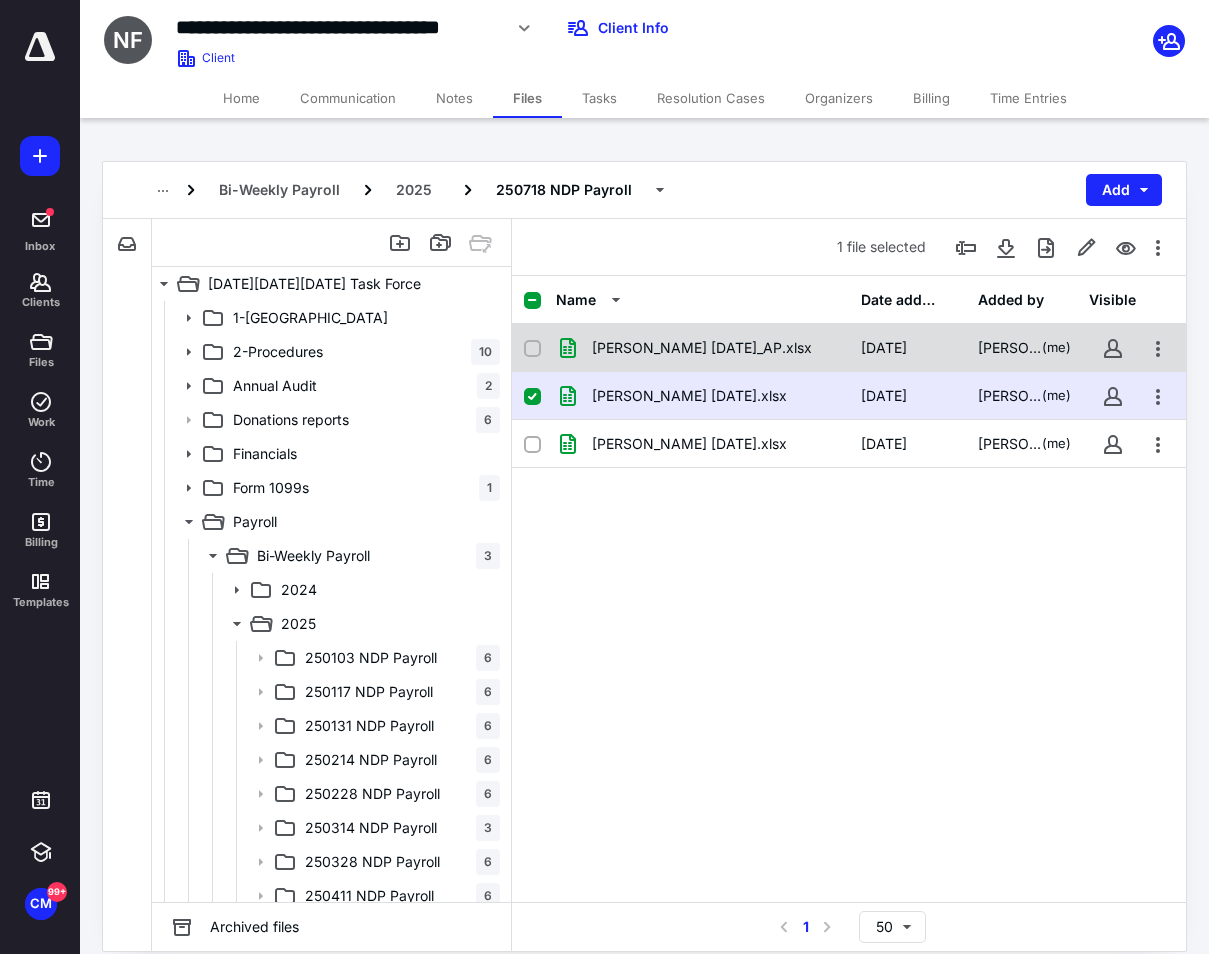 click on "[PERSON_NAME] [DATE]_AP.xlsx" at bounding box center (702, 348) 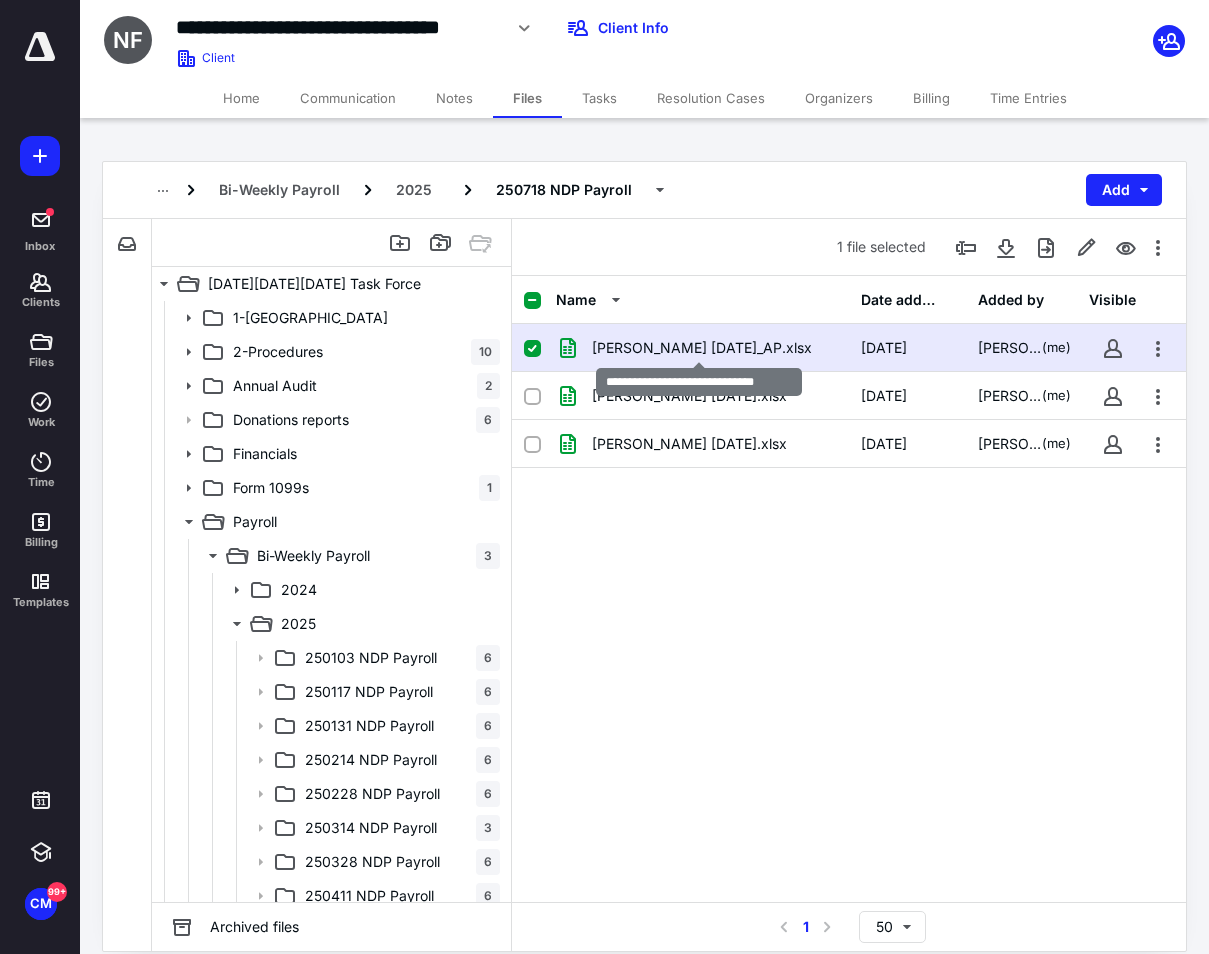 click on "[PERSON_NAME] [DATE]_AP.xlsx" at bounding box center (702, 348) 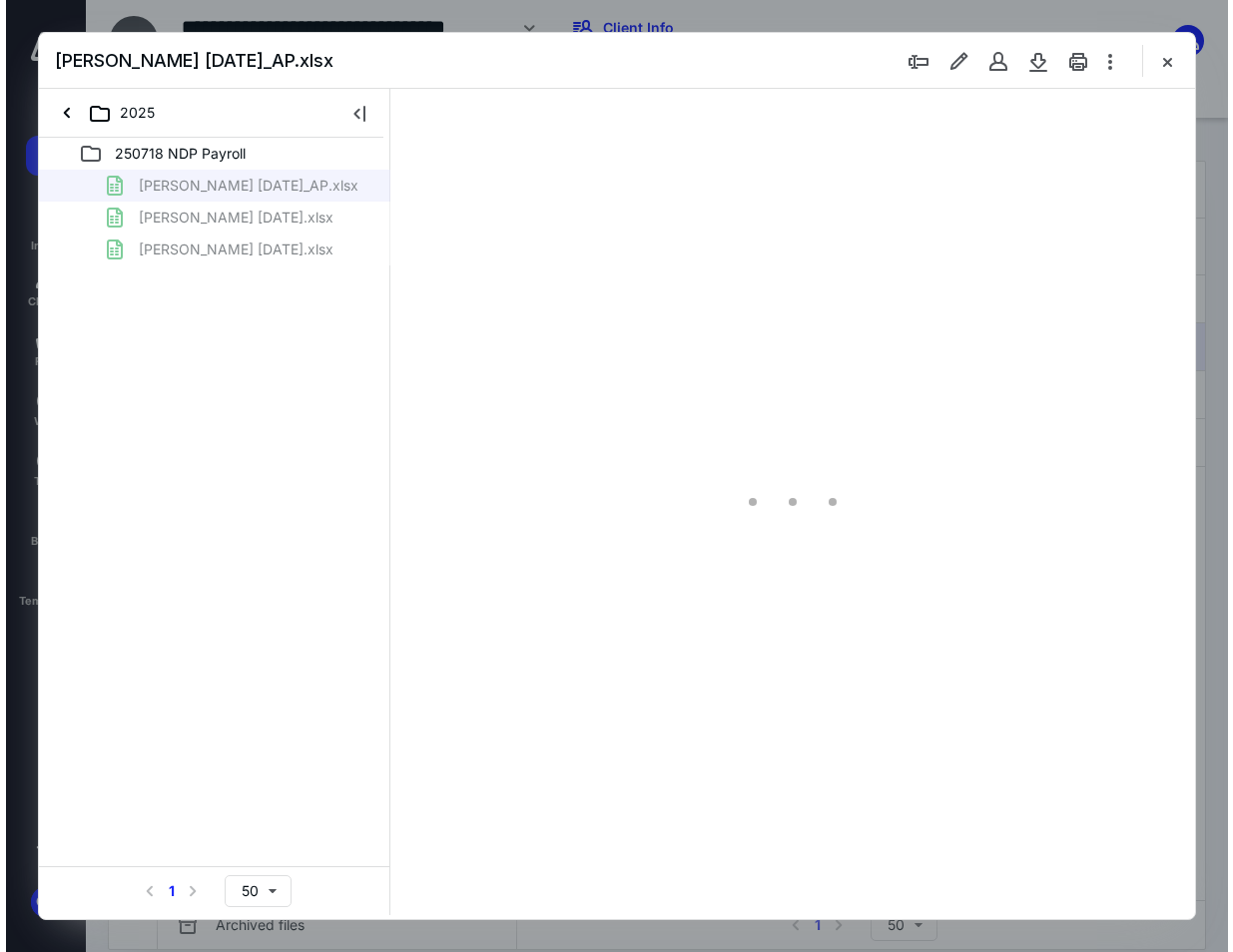 scroll, scrollTop: 0, scrollLeft: 0, axis: both 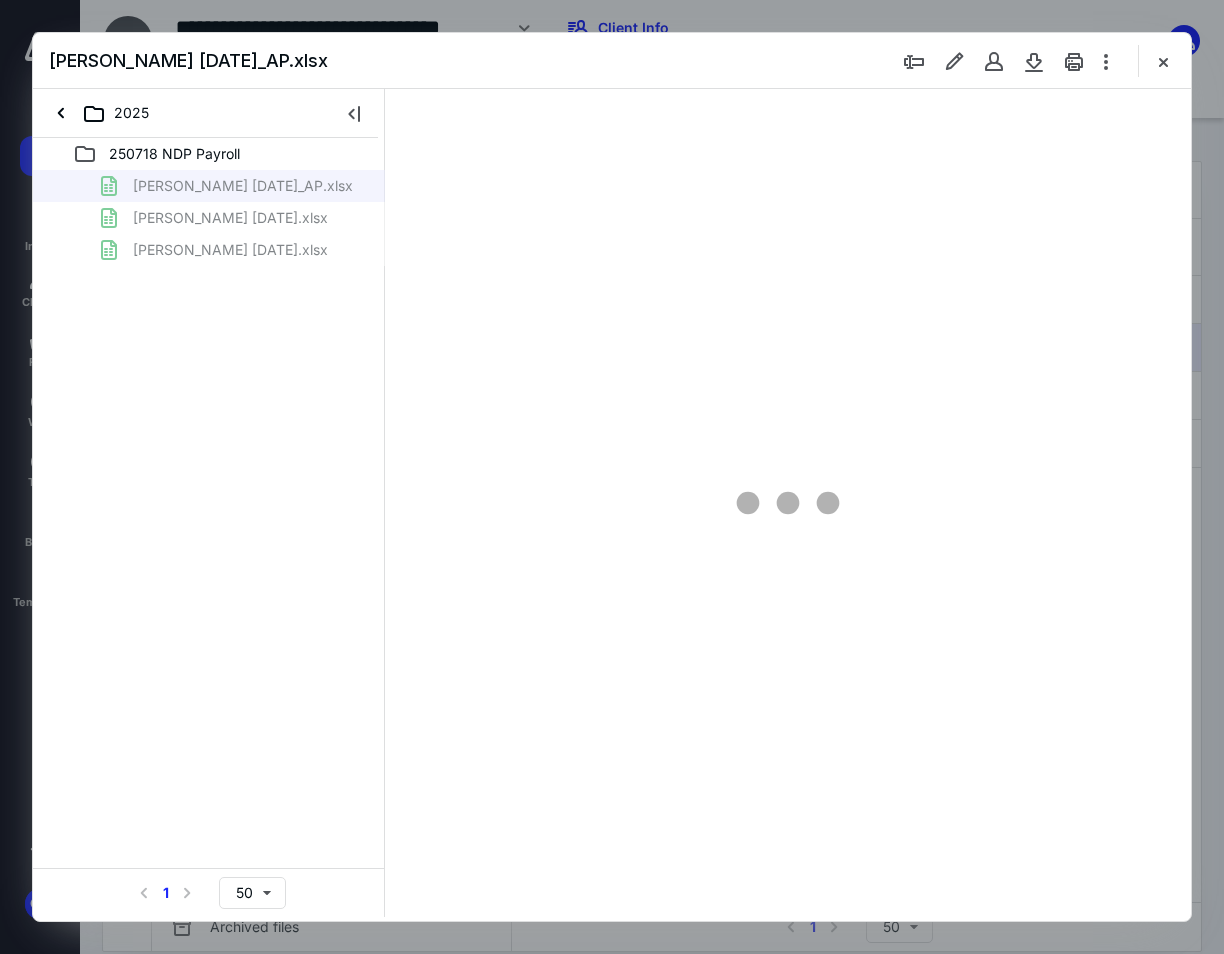type on "82" 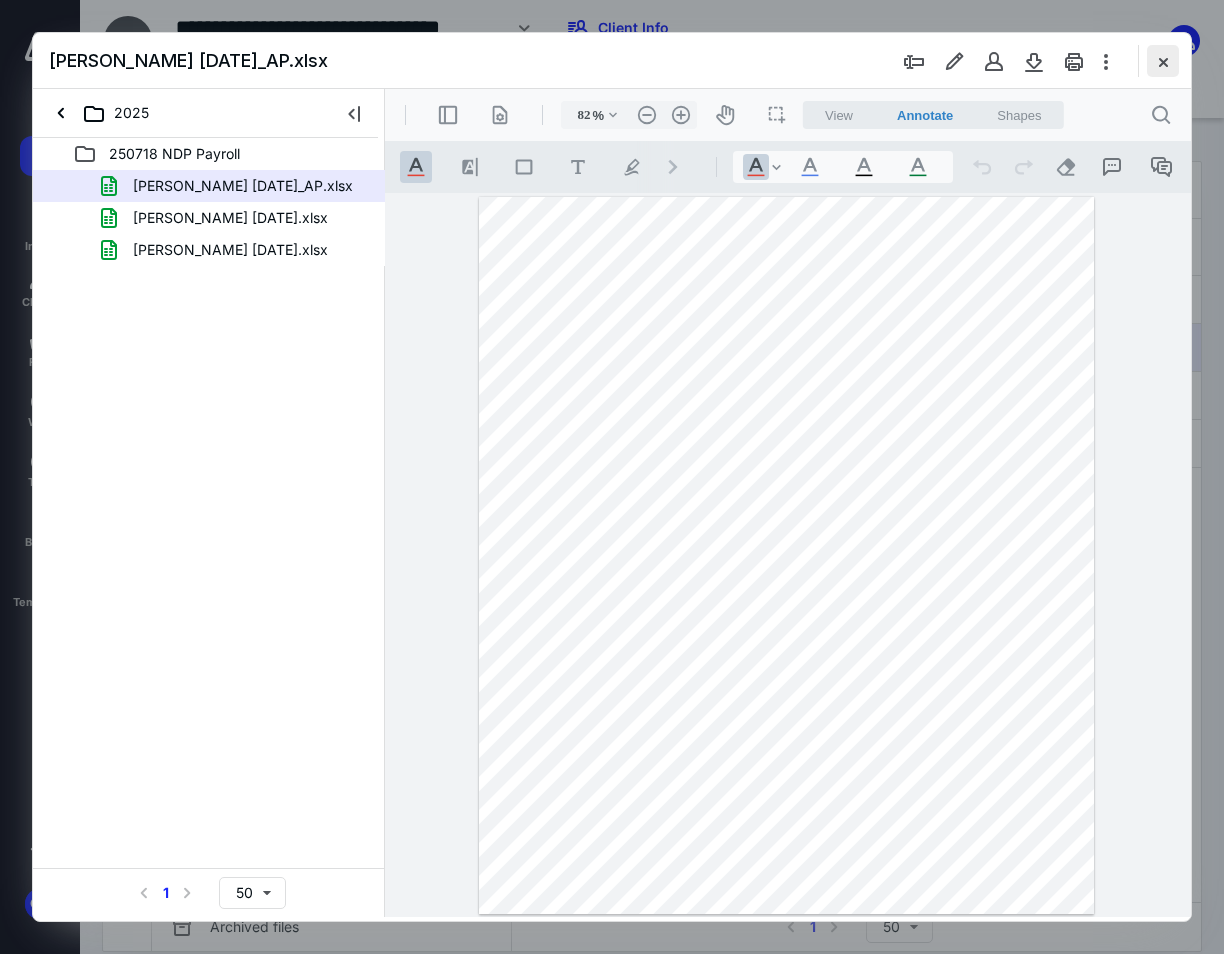 click at bounding box center [1163, 61] 